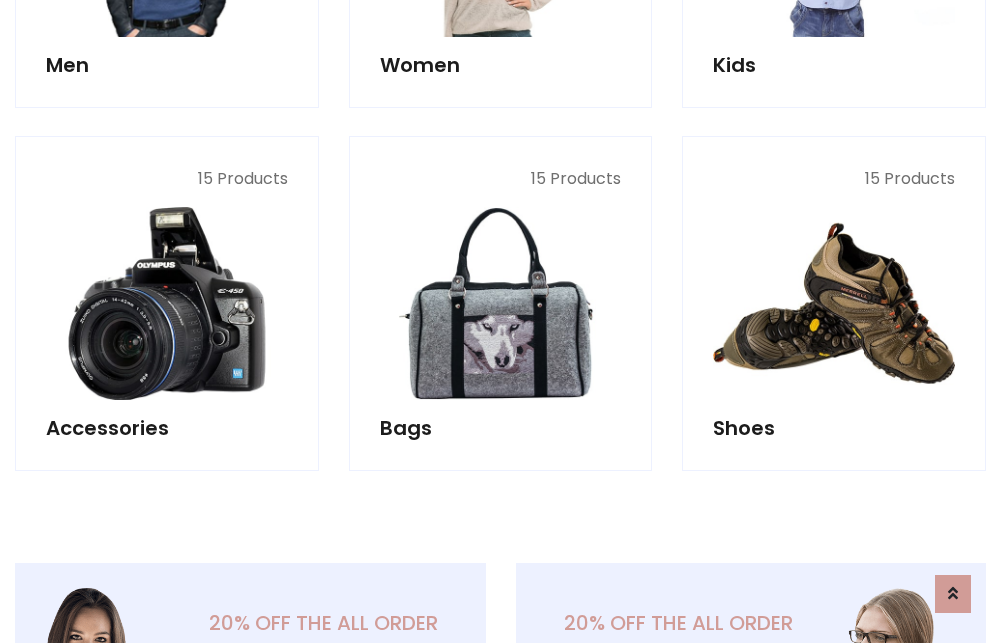 scroll, scrollTop: 853, scrollLeft: 0, axis: vertical 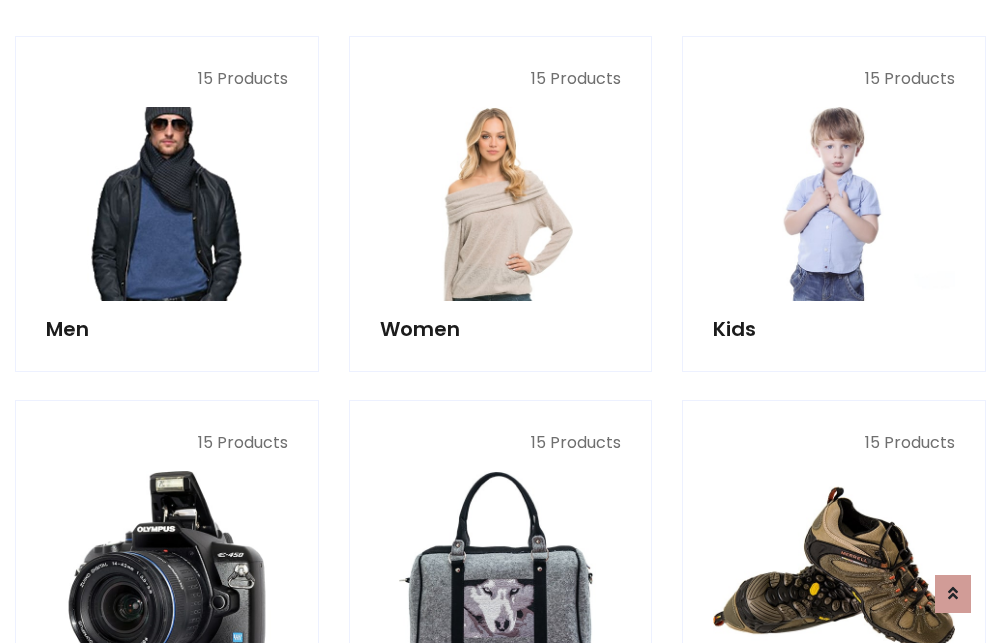 click at bounding box center [167, 204] 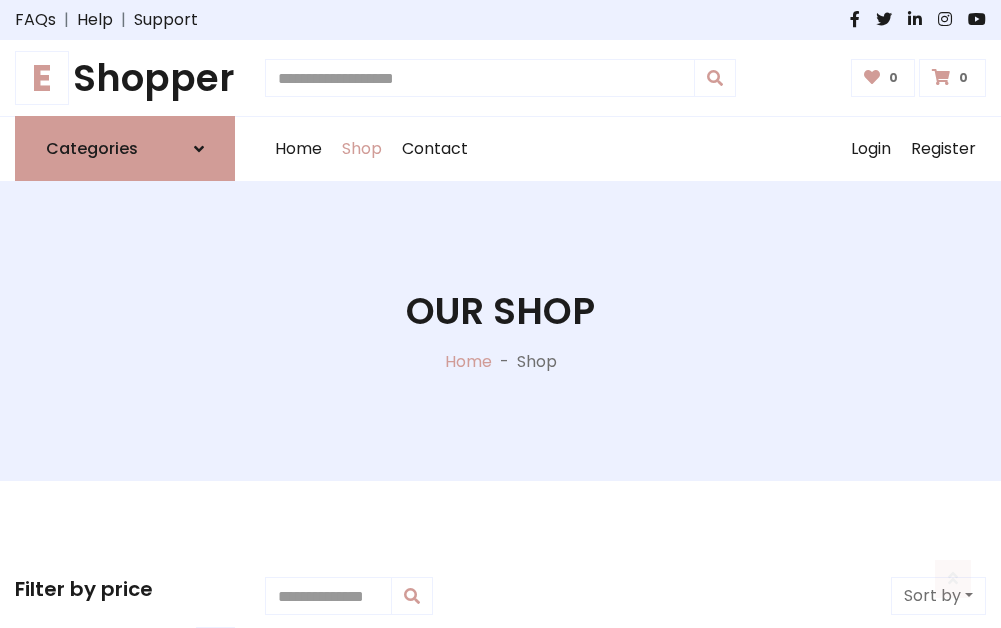 scroll, scrollTop: 807, scrollLeft: 0, axis: vertical 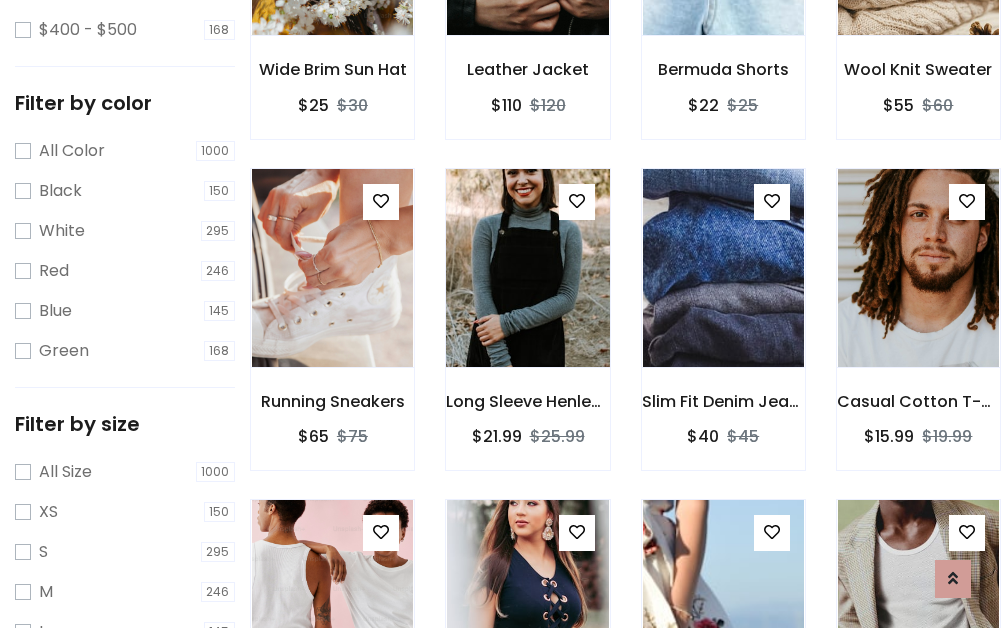 click at bounding box center (527, 268) 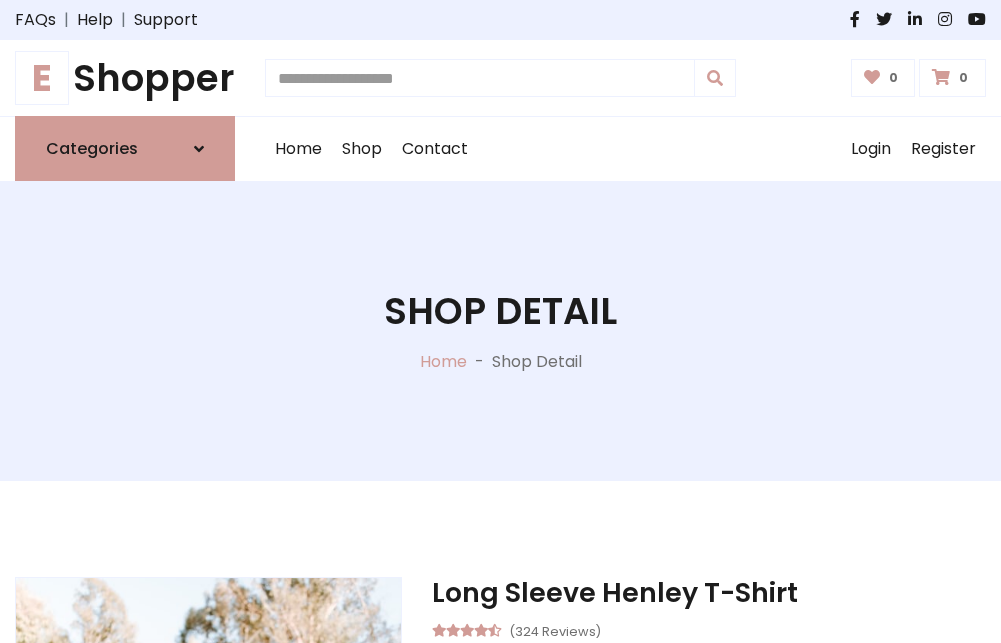 scroll, scrollTop: 0, scrollLeft: 0, axis: both 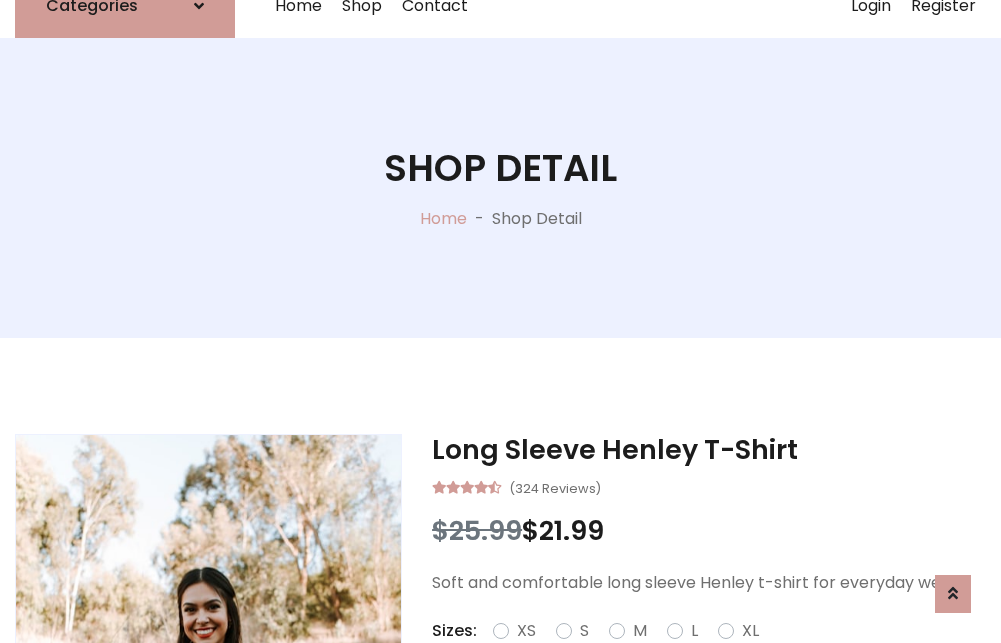 click on "Red" at bounding box center [722, 655] 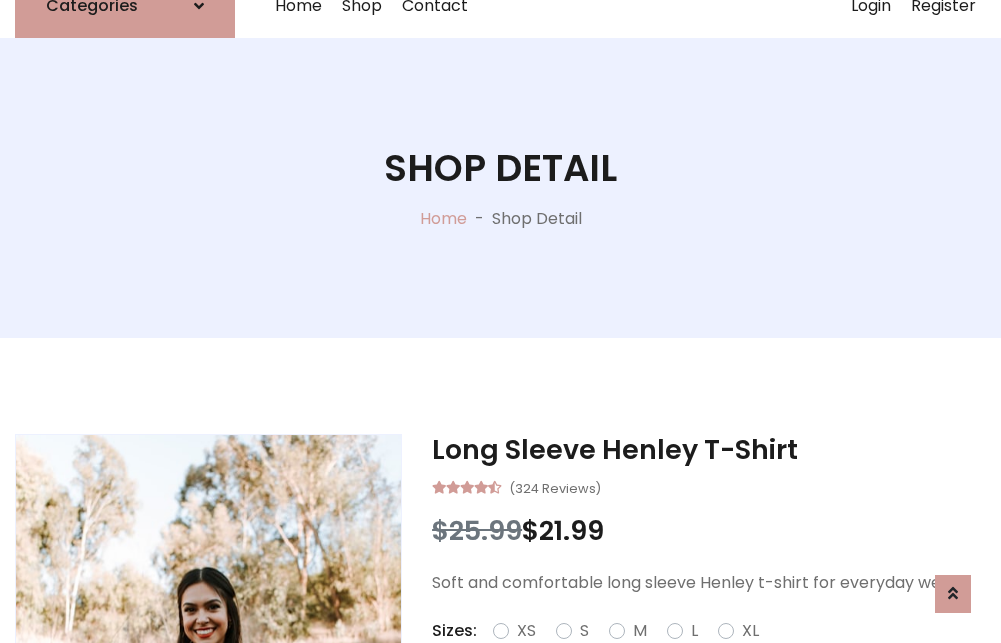 scroll, scrollTop: 167, scrollLeft: 0, axis: vertical 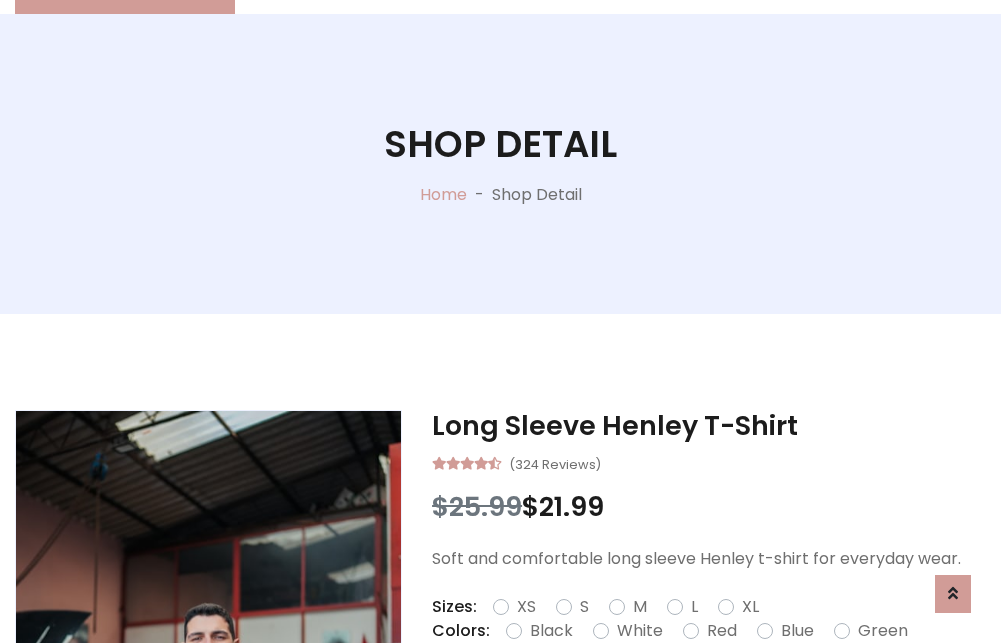 click on "Add To Cart" at bounding box center (653, 694) 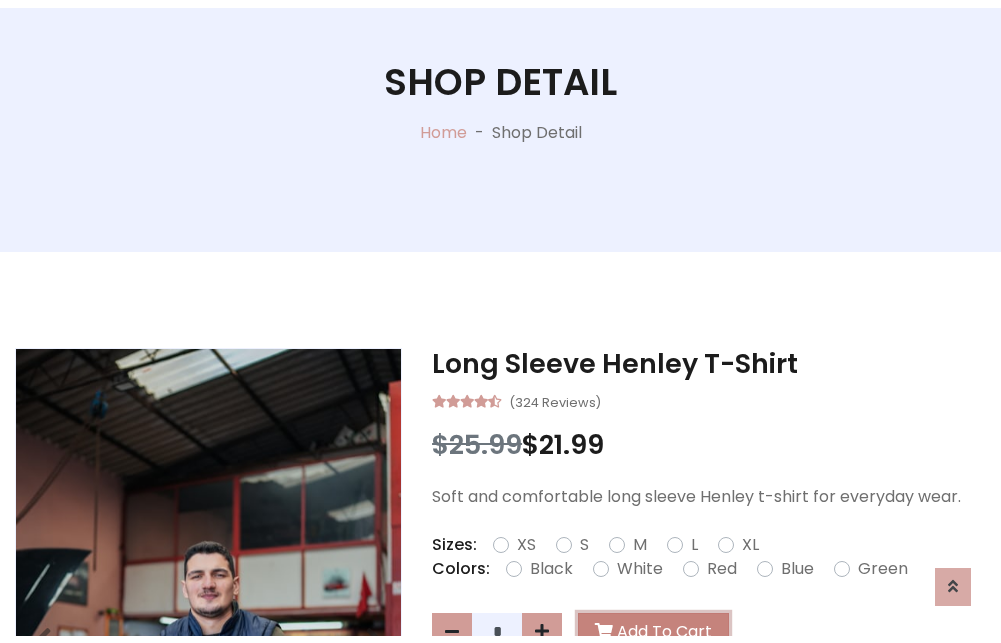 scroll, scrollTop: 0, scrollLeft: 0, axis: both 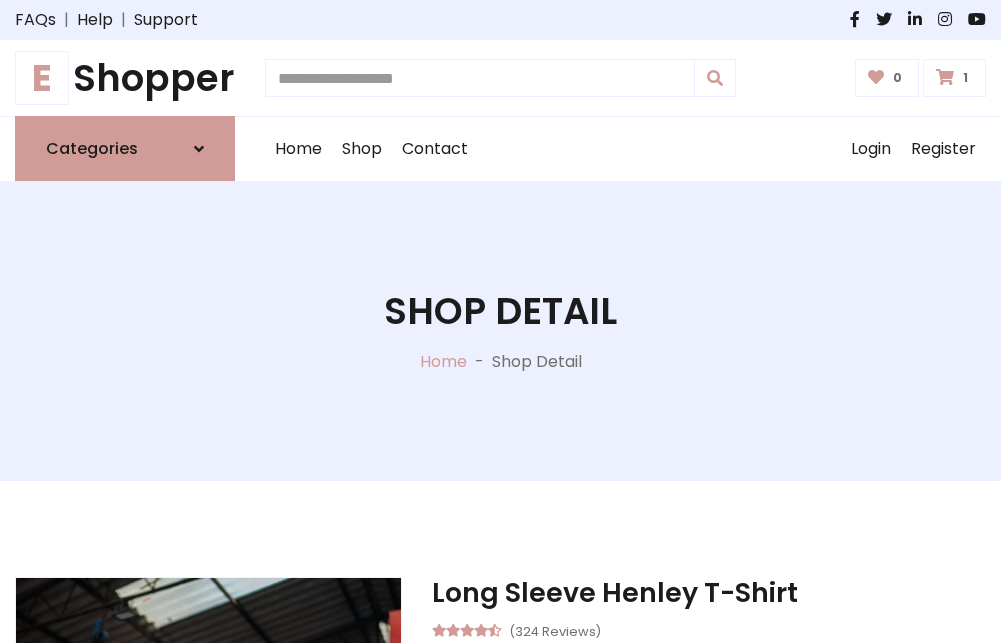 click at bounding box center (945, 77) 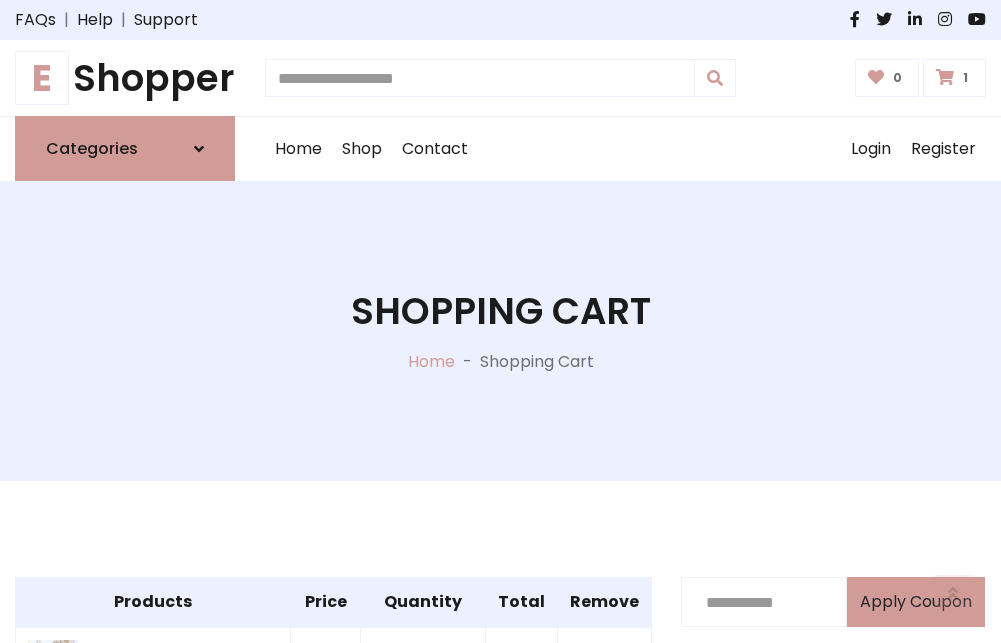 scroll, scrollTop: 474, scrollLeft: 0, axis: vertical 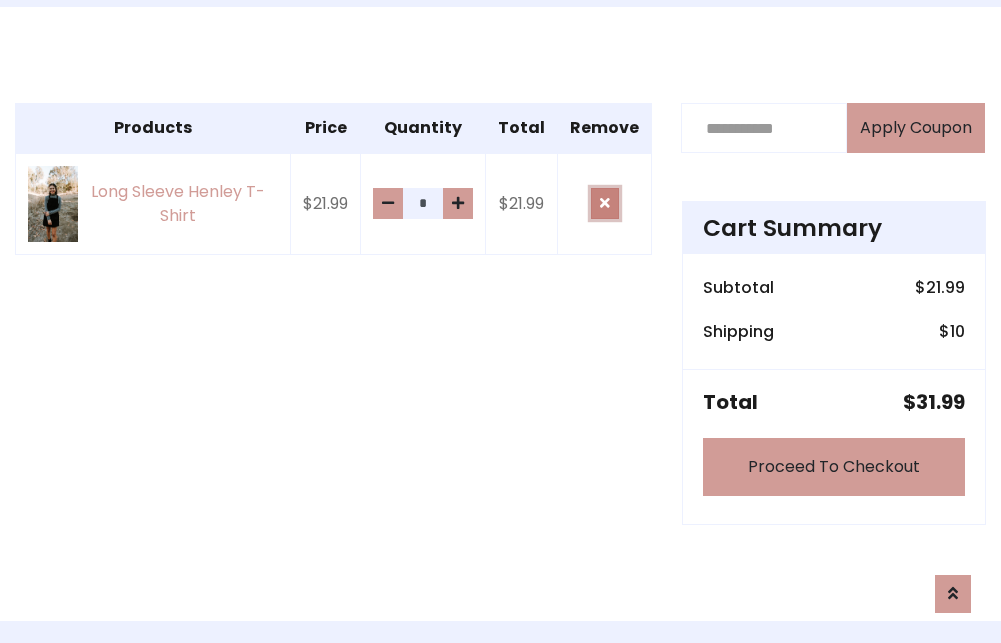 click at bounding box center (605, 203) 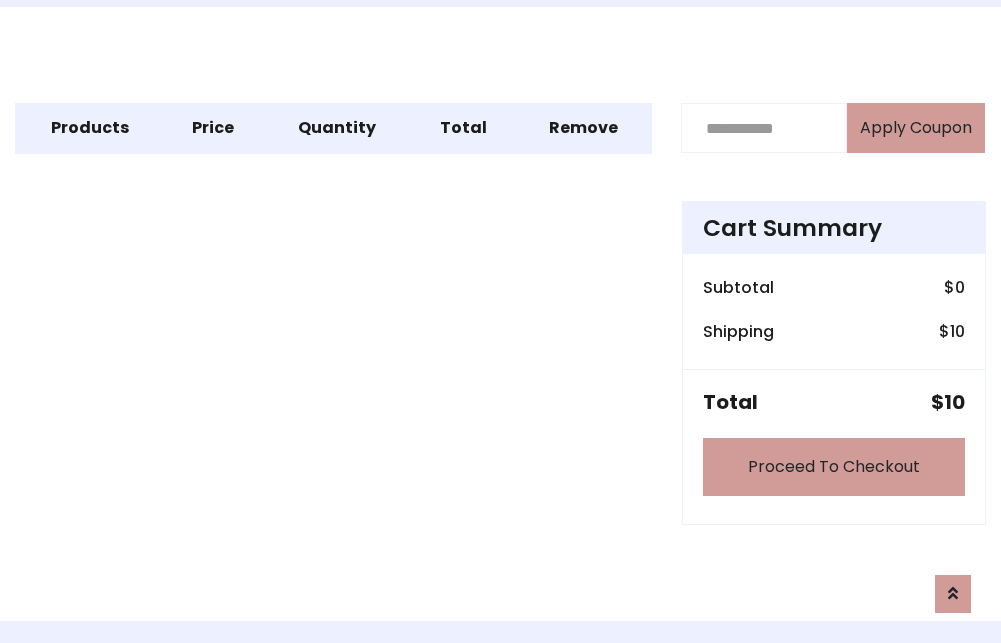 scroll, scrollTop: 247, scrollLeft: 0, axis: vertical 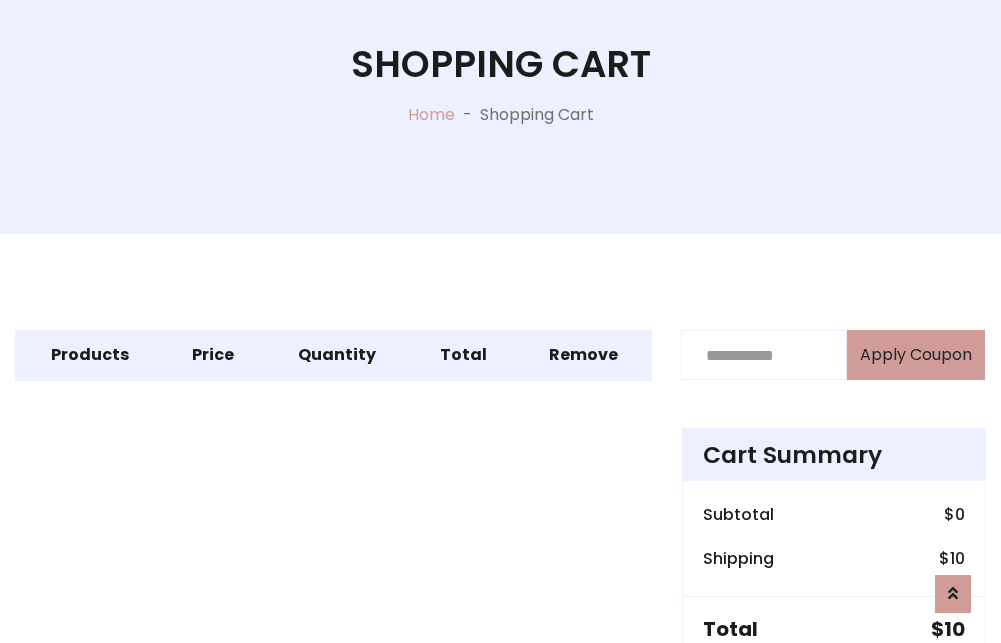 click on "Proceed To Checkout" at bounding box center [834, 694] 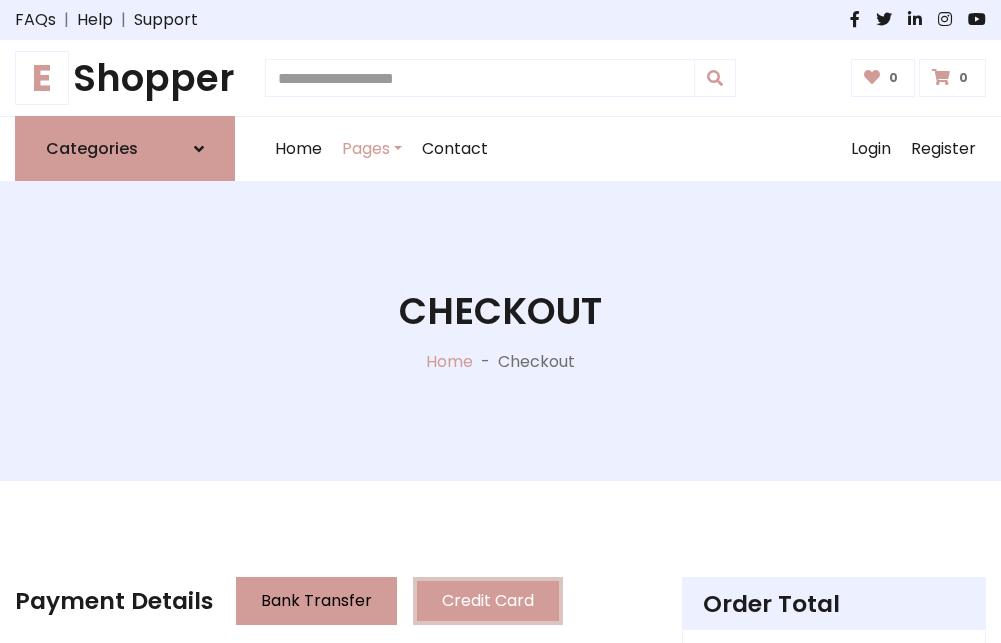 scroll, scrollTop: 137, scrollLeft: 0, axis: vertical 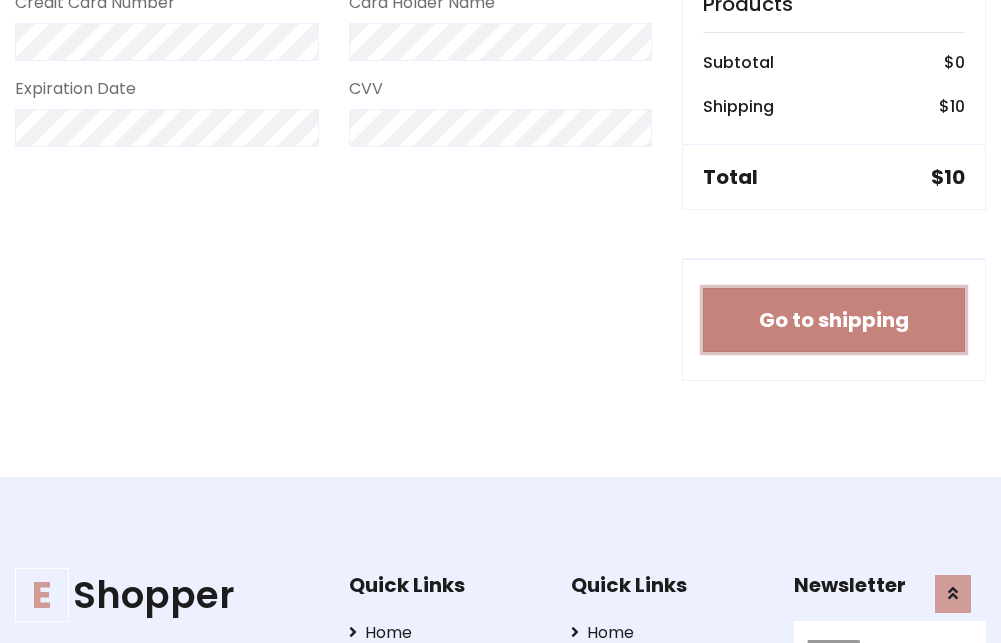 click on "Go to shipping" at bounding box center (834, 320) 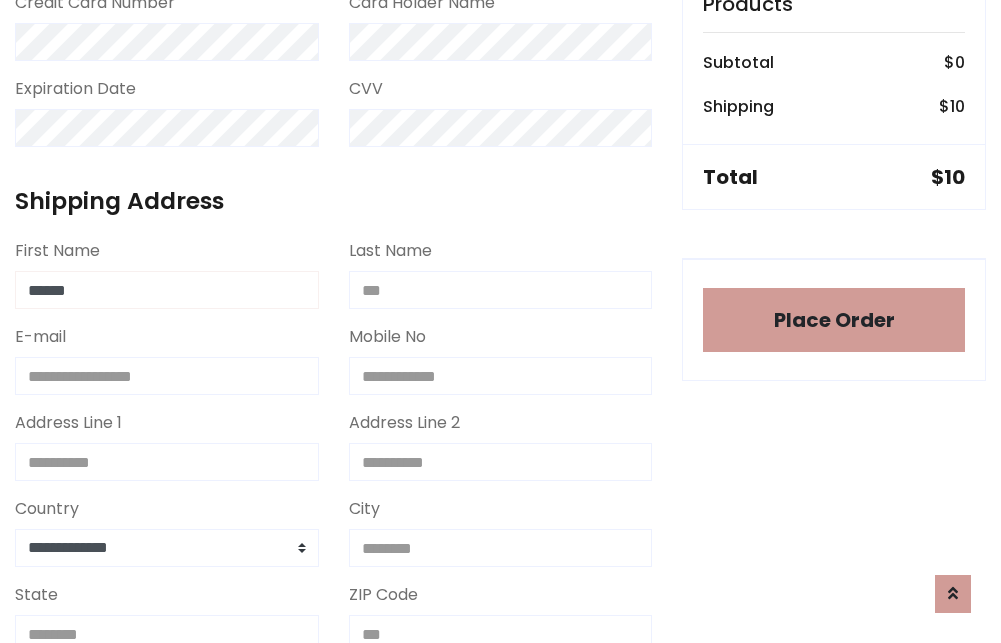 type on "******" 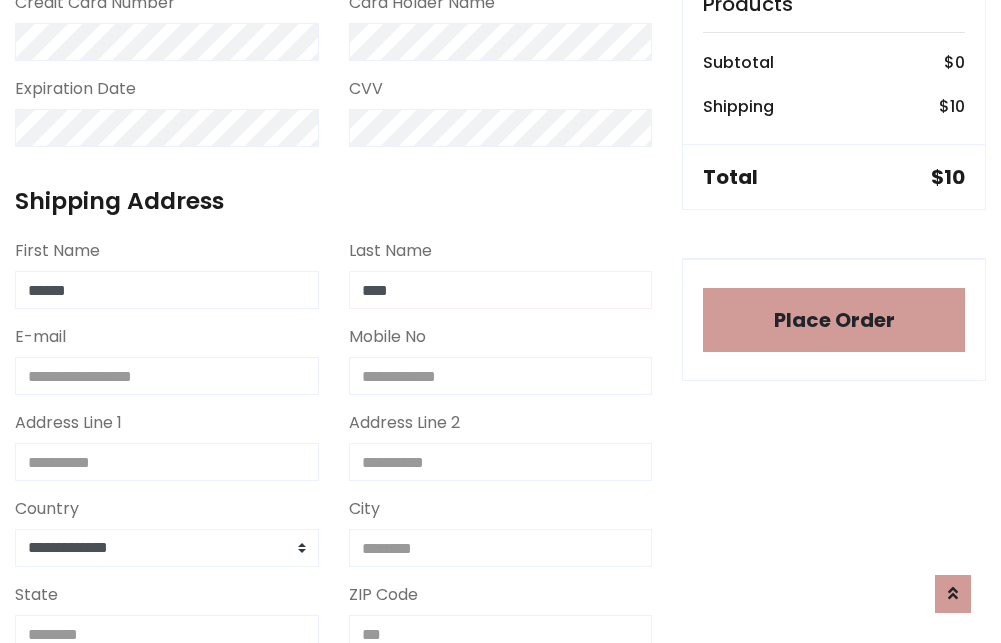 type on "****" 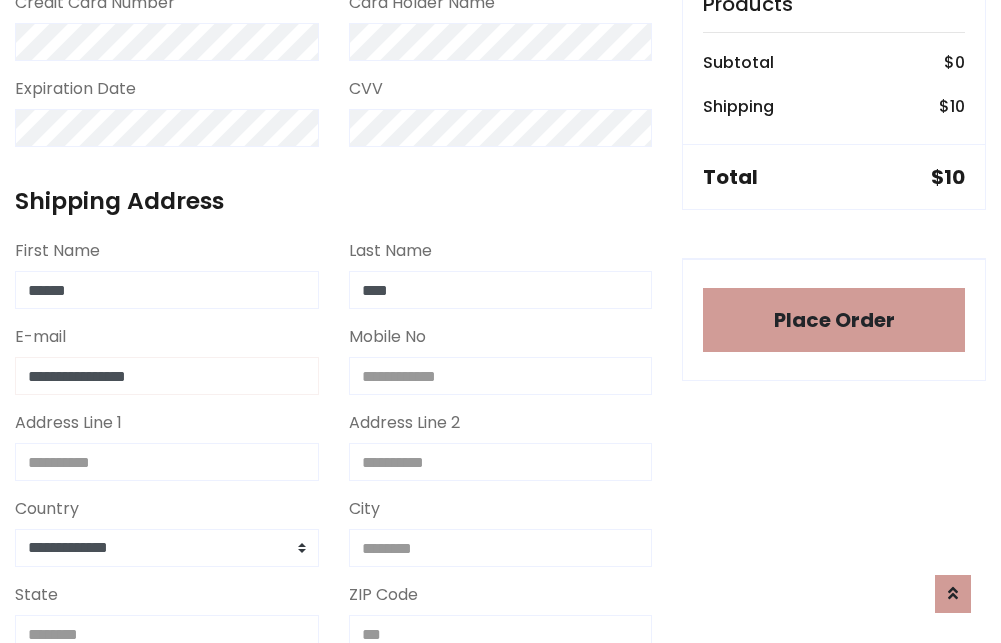 type on "**********" 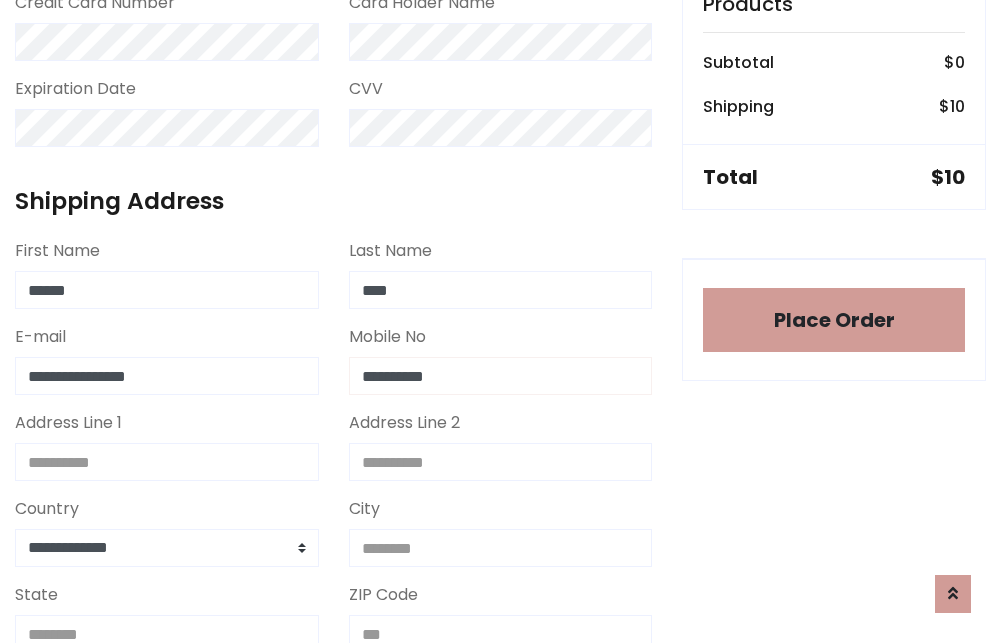 type on "**********" 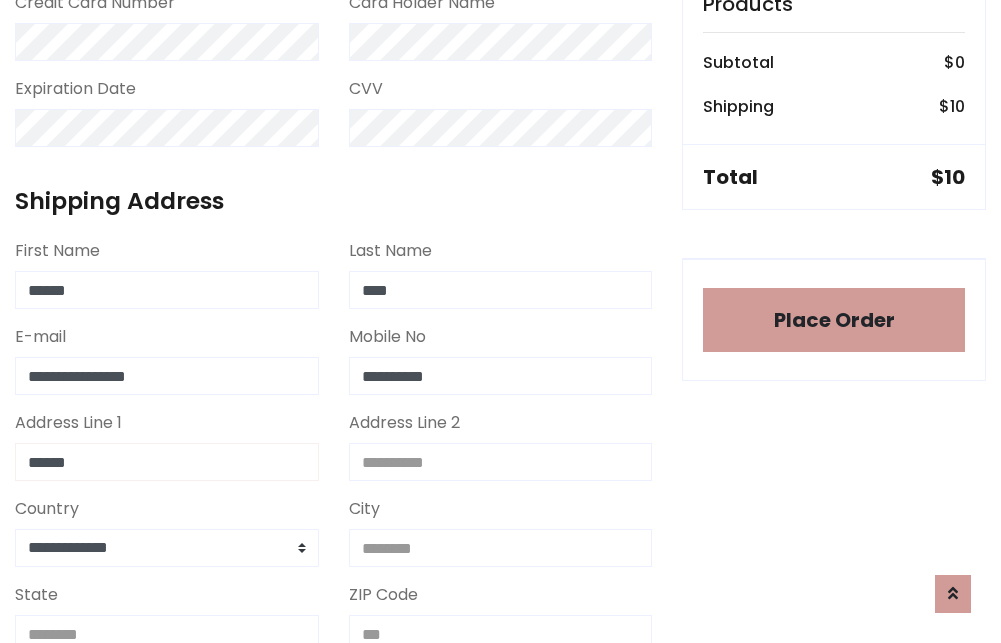 type on "******" 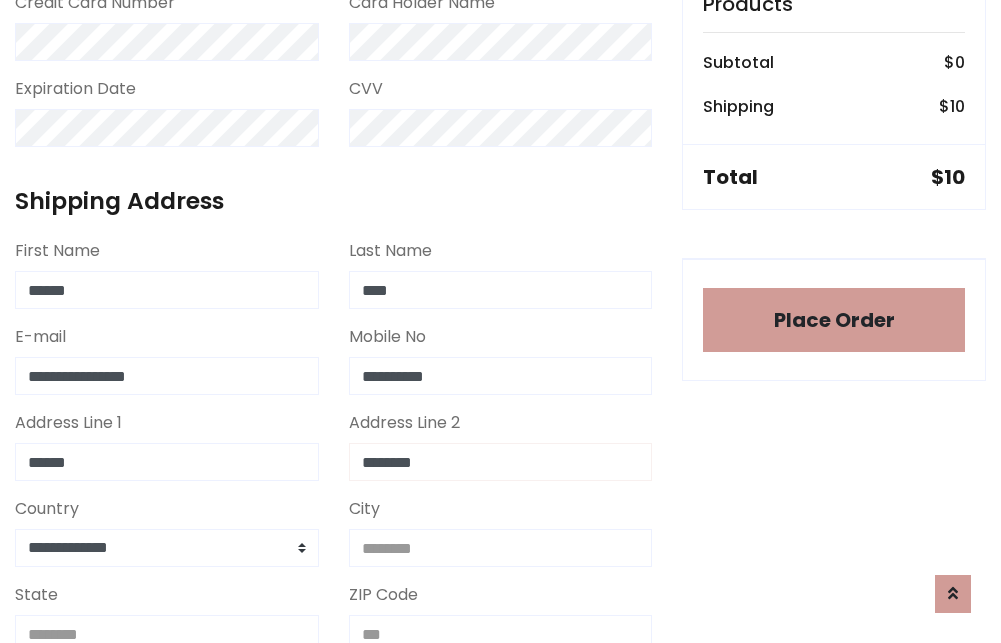 type on "********" 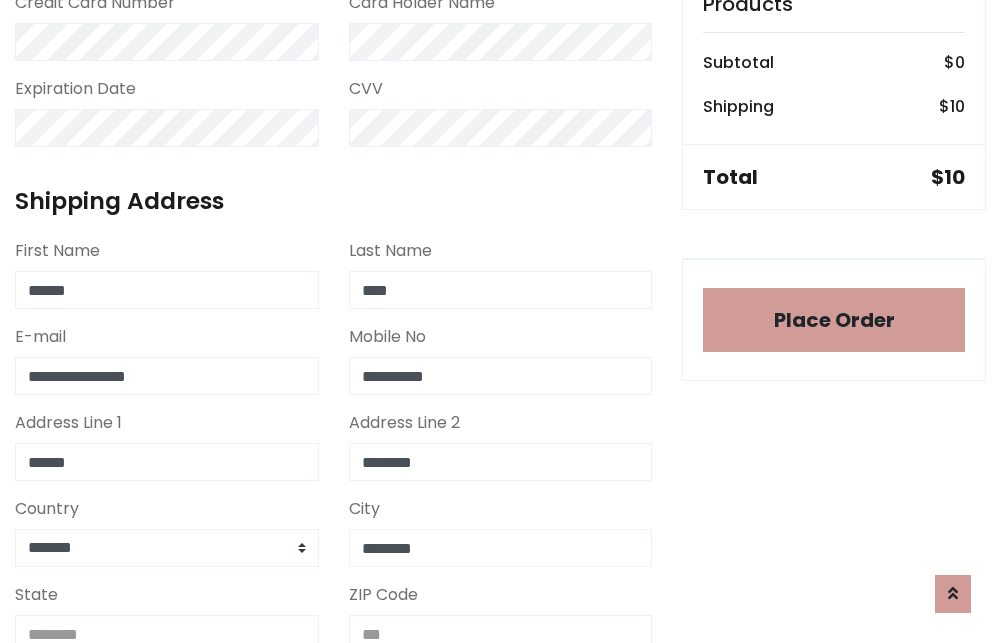 type on "********" 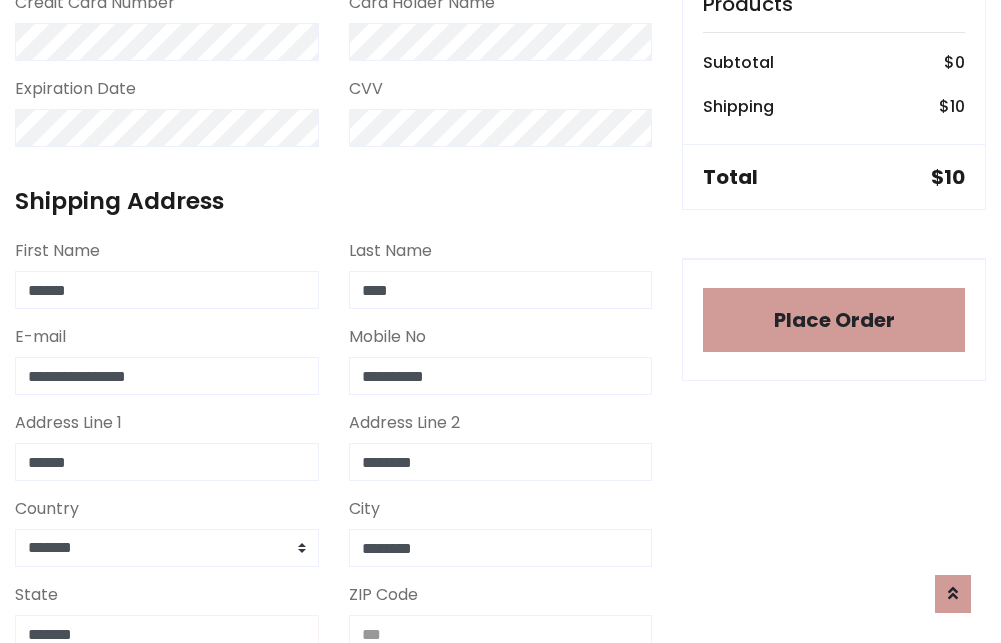 scroll, scrollTop: 669, scrollLeft: 0, axis: vertical 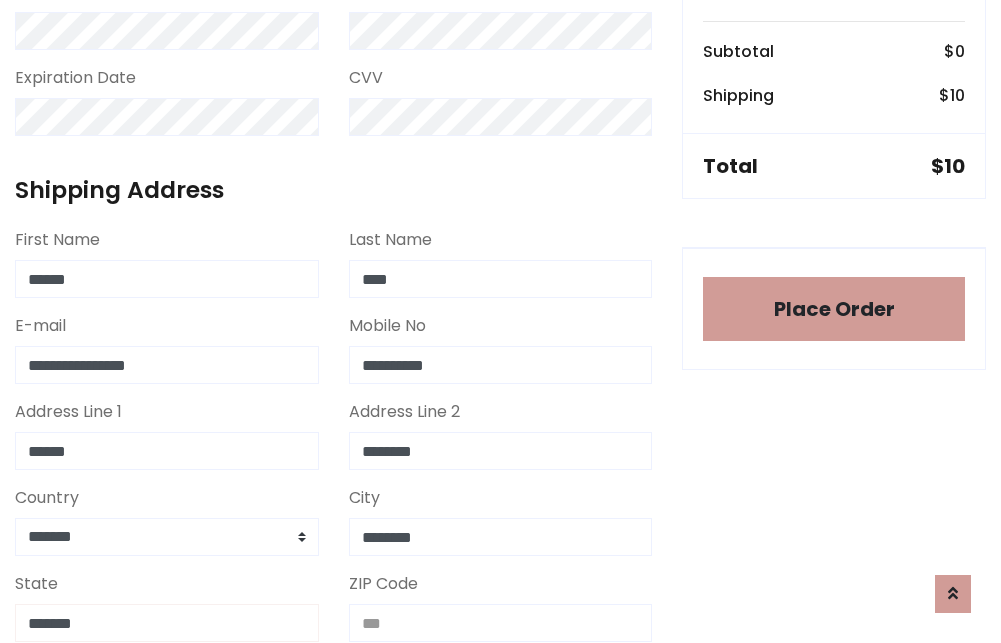 type on "*******" 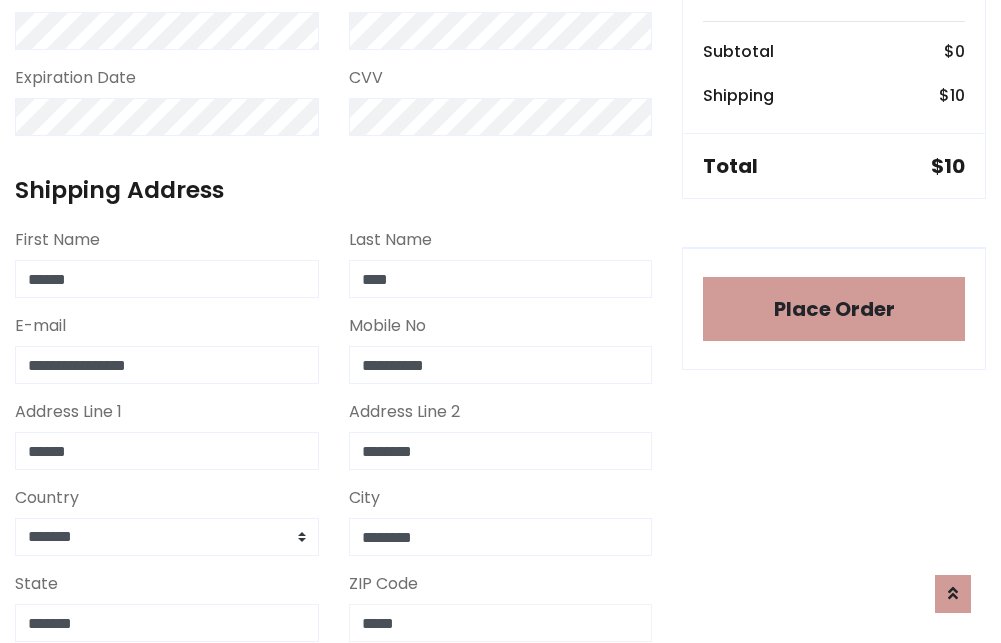scroll, scrollTop: 403, scrollLeft: 0, axis: vertical 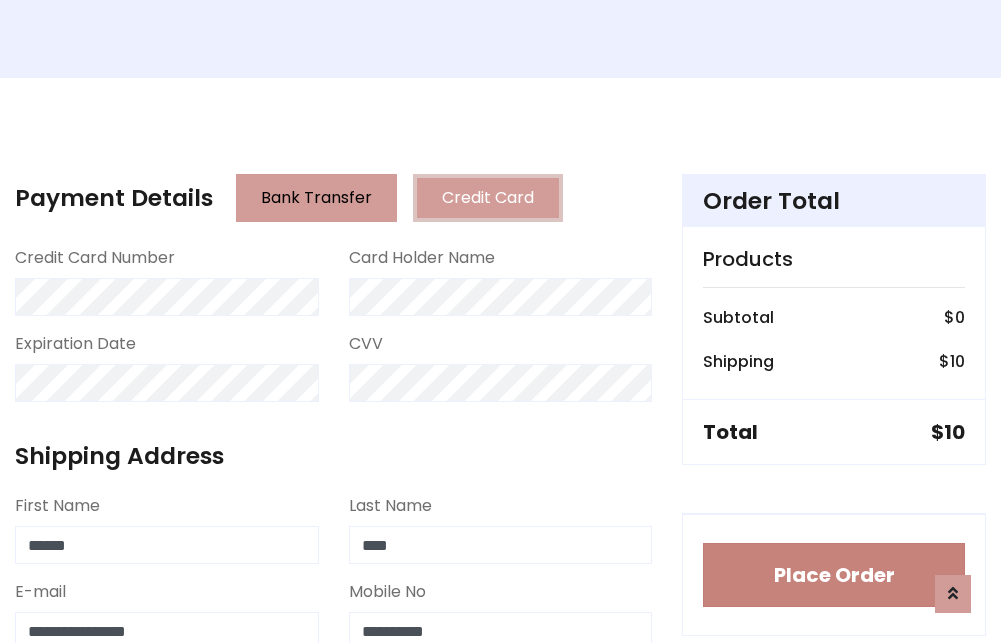 type on "*****" 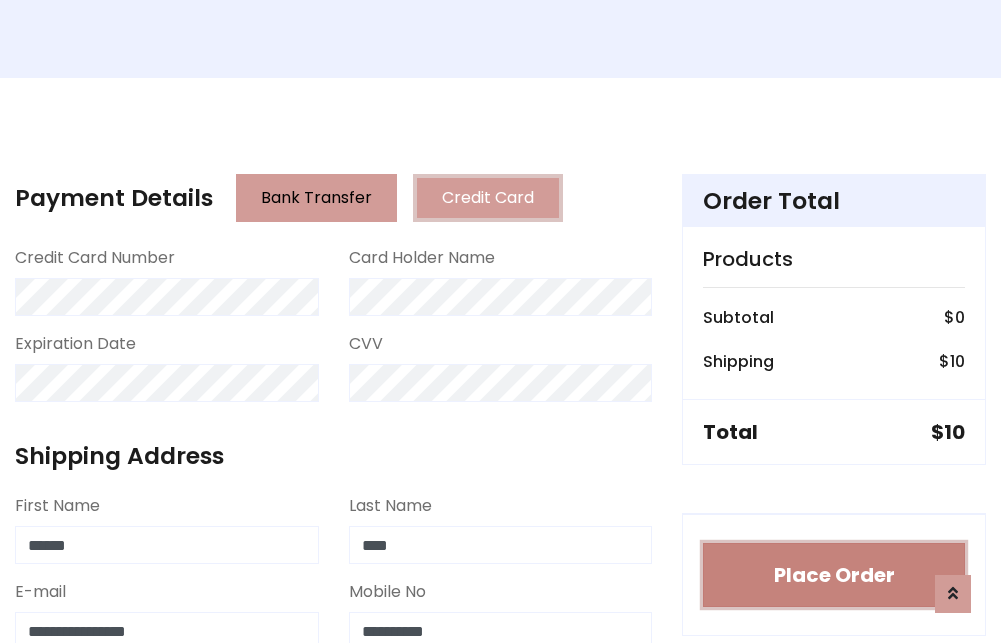 click on "Place Order" at bounding box center (834, 575) 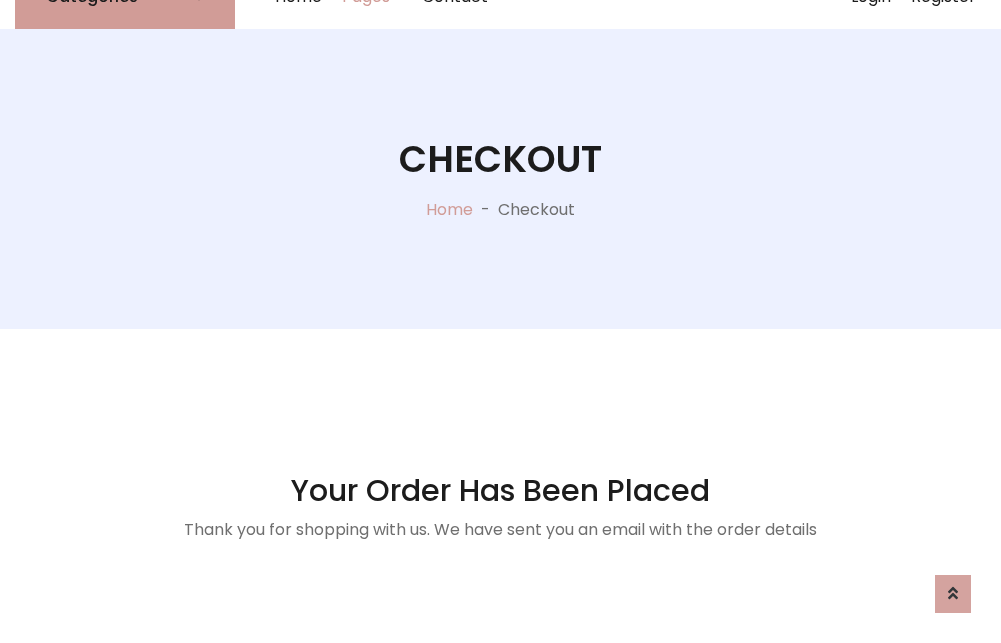 scroll, scrollTop: 0, scrollLeft: 0, axis: both 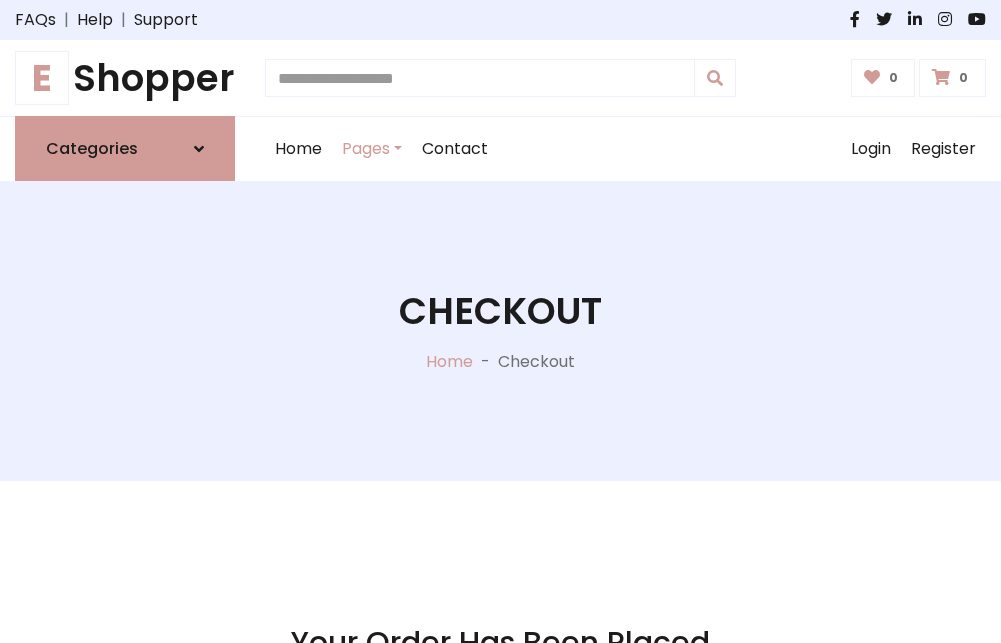 click on "E Shopper" at bounding box center [125, 78] 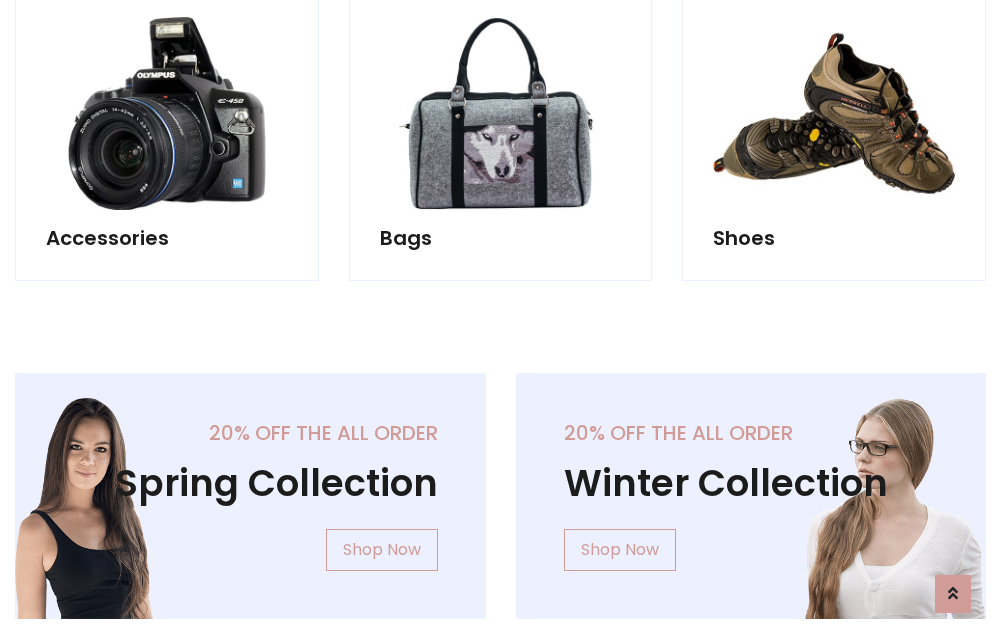scroll, scrollTop: 770, scrollLeft: 0, axis: vertical 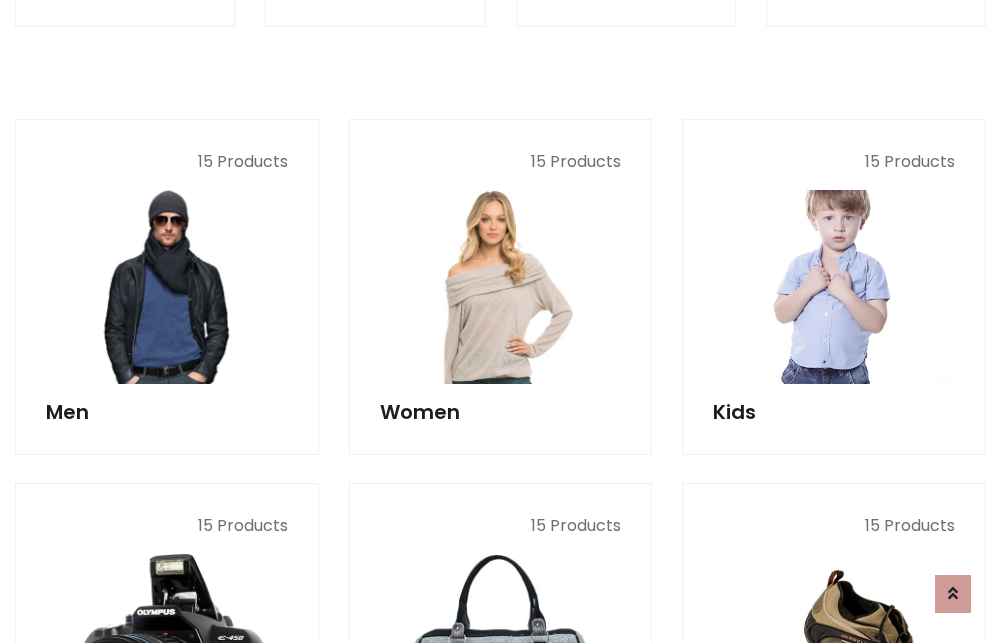 click at bounding box center [834, 287] 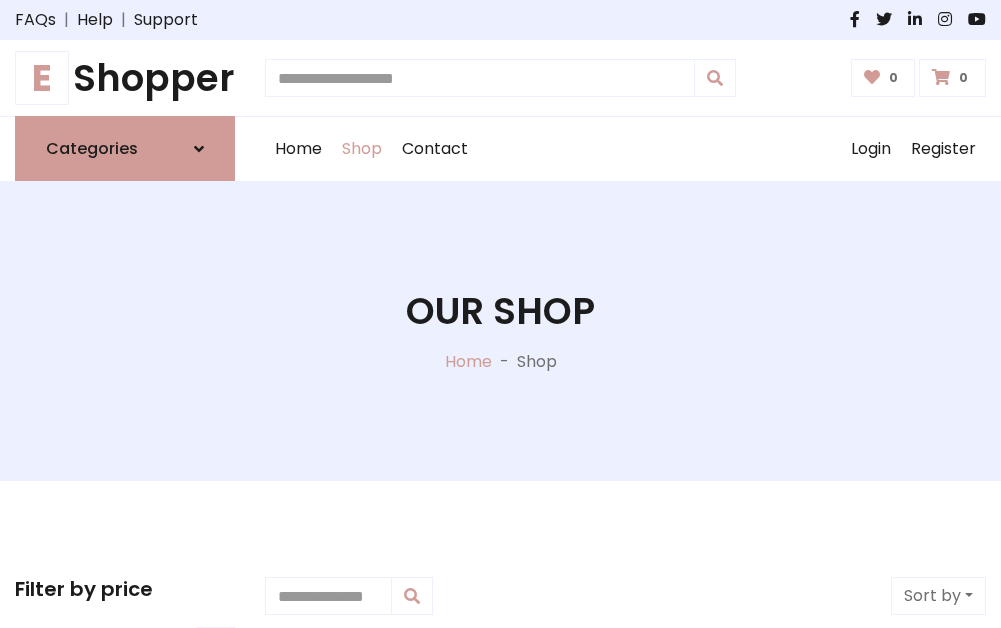scroll, scrollTop: 549, scrollLeft: 0, axis: vertical 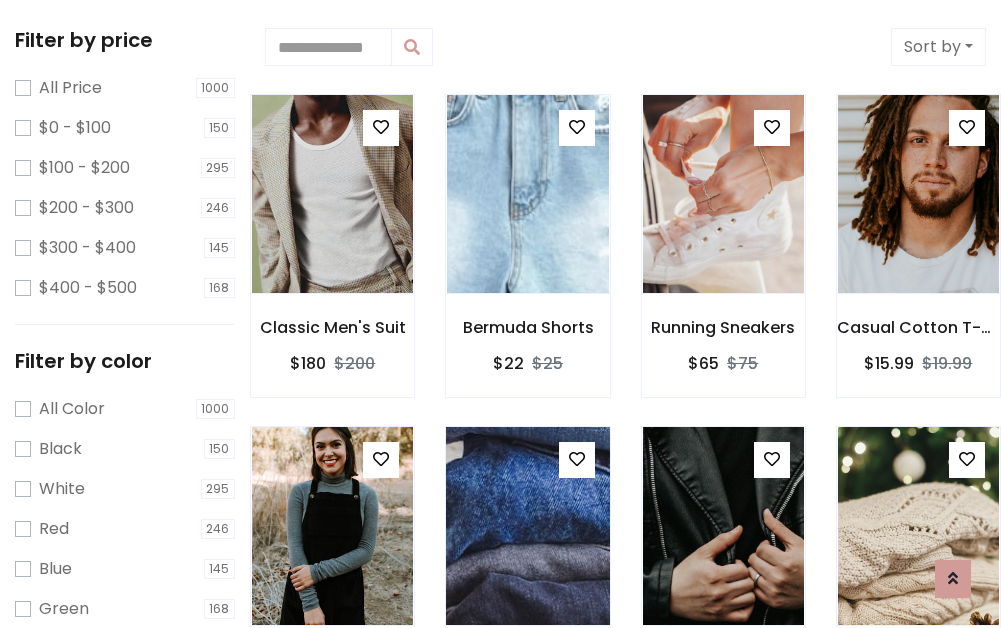 click at bounding box center (381, 127) 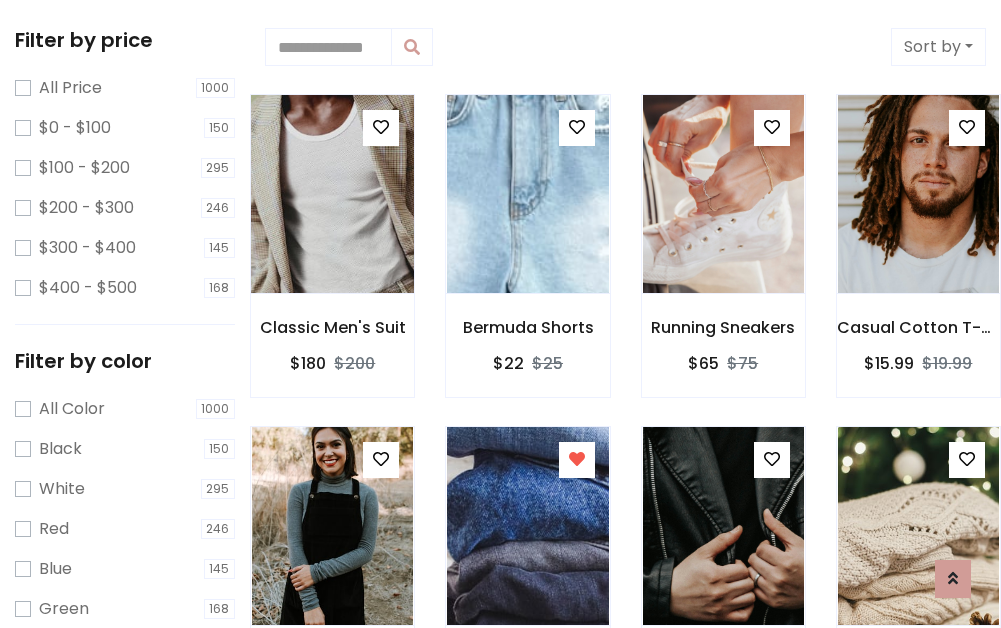 click at bounding box center [332, 194] 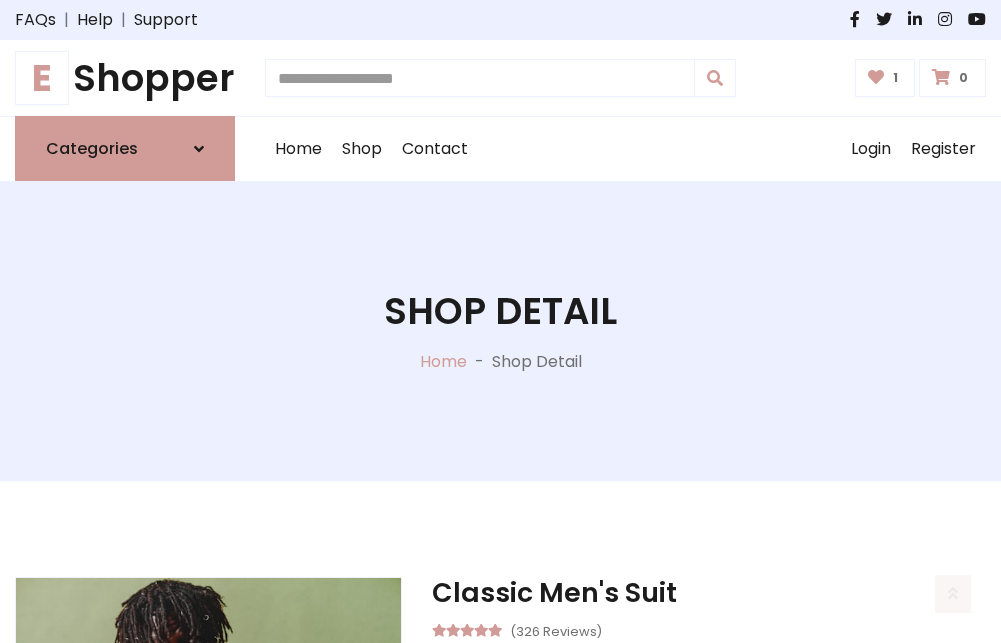 scroll, scrollTop: 262, scrollLeft: 0, axis: vertical 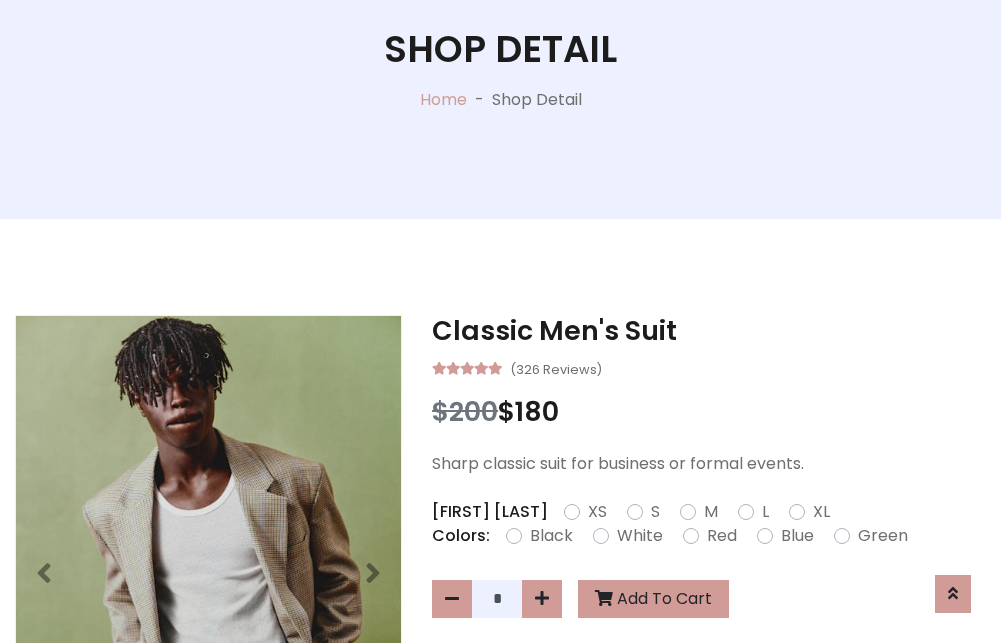 click on "XL" at bounding box center [821, 512] 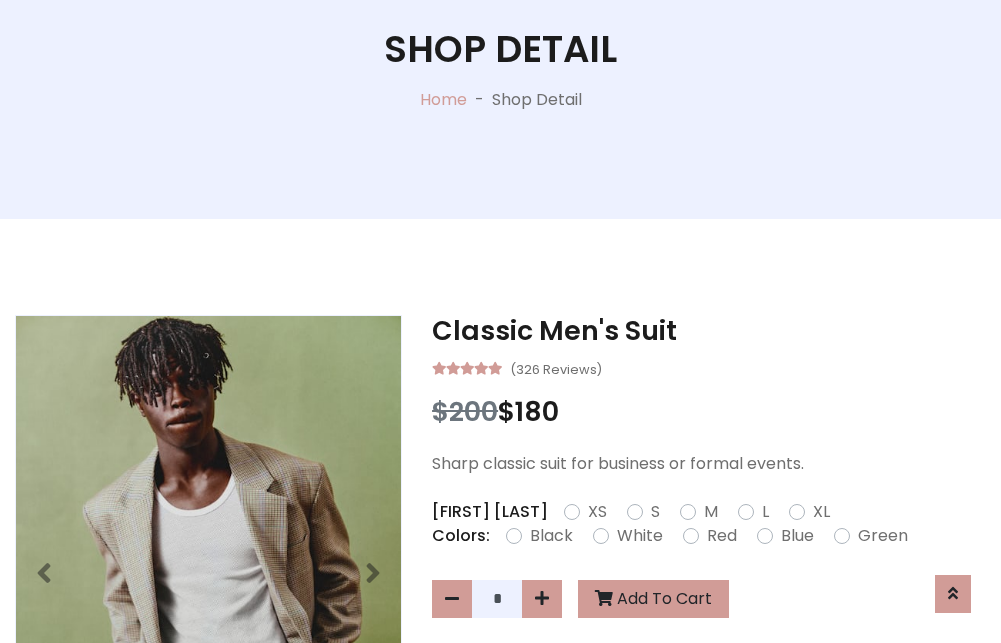 click on "Black" at bounding box center [551, 536] 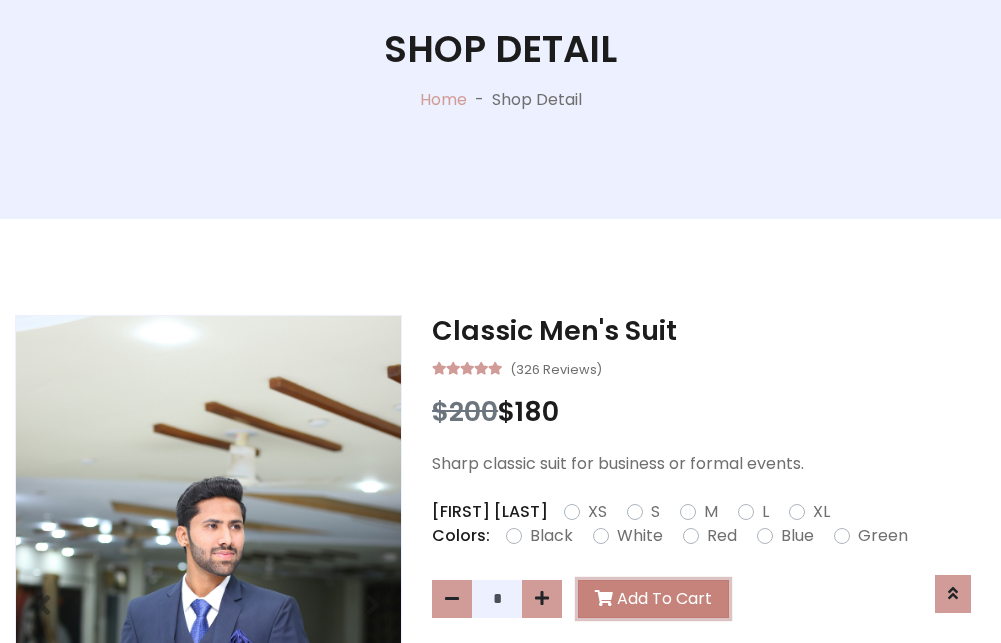 click on "Add To Cart" at bounding box center (653, 599) 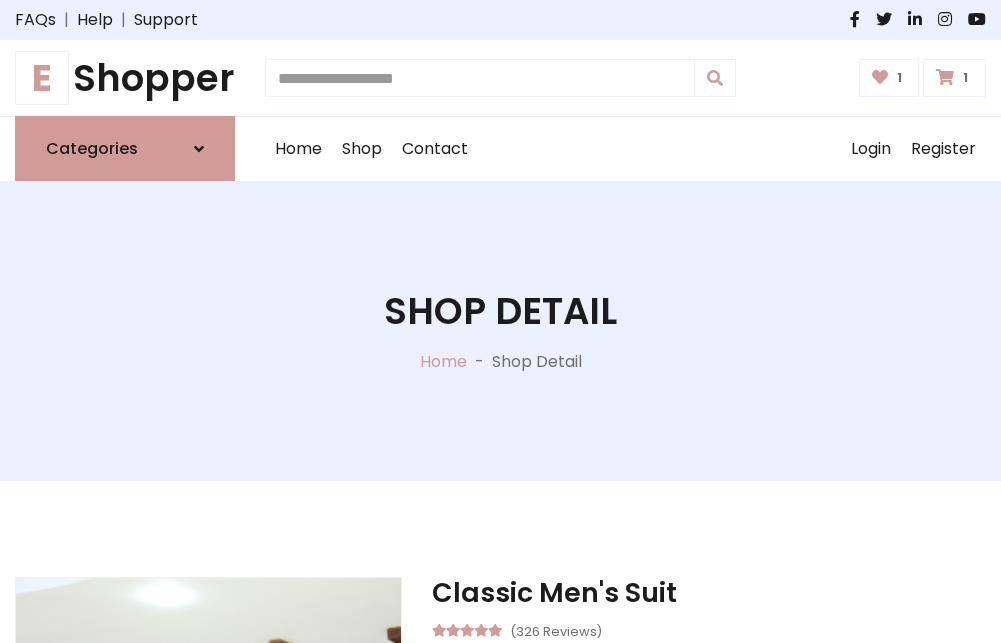 click at bounding box center [945, 77] 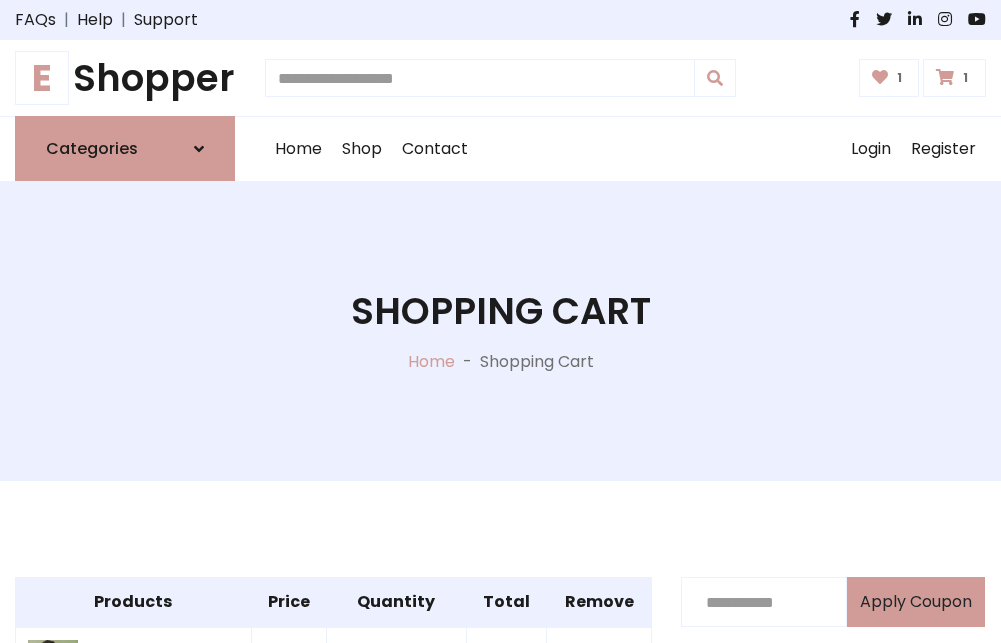 scroll, scrollTop: 570, scrollLeft: 0, axis: vertical 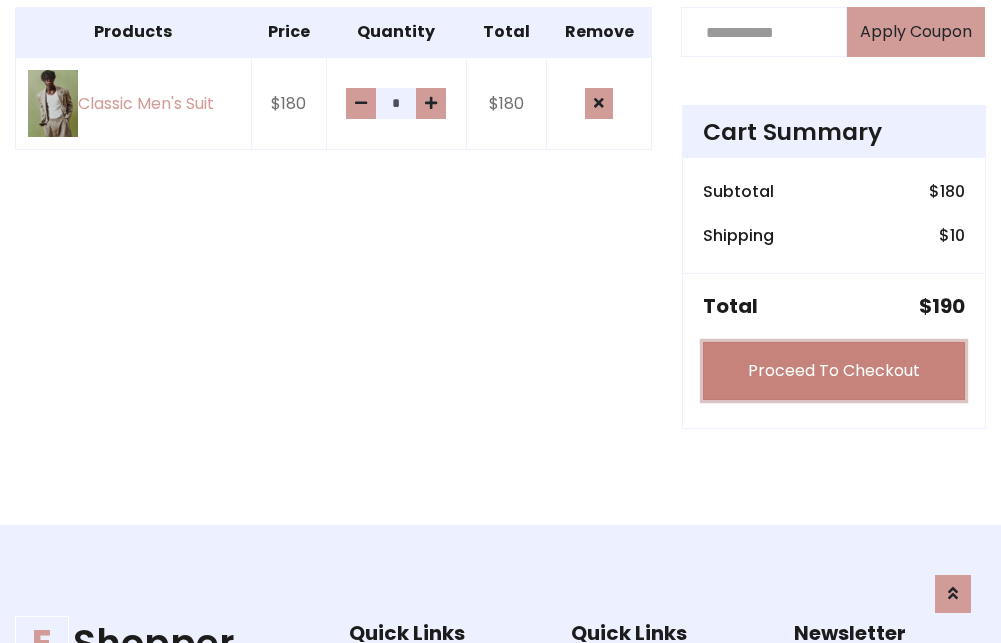 click on "Proceed To Checkout" at bounding box center [834, 371] 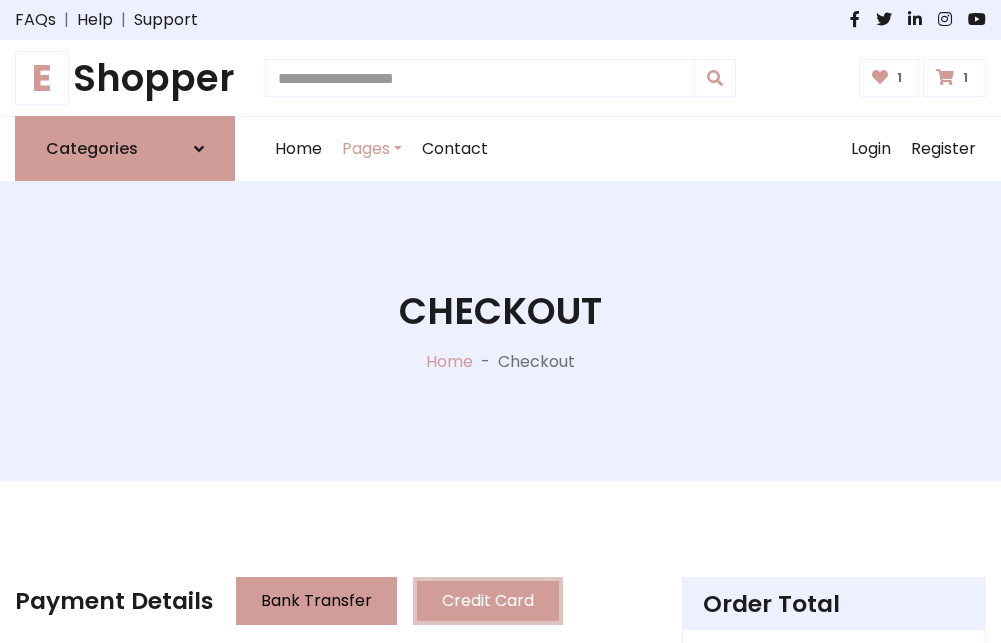 scroll, scrollTop: 201, scrollLeft: 0, axis: vertical 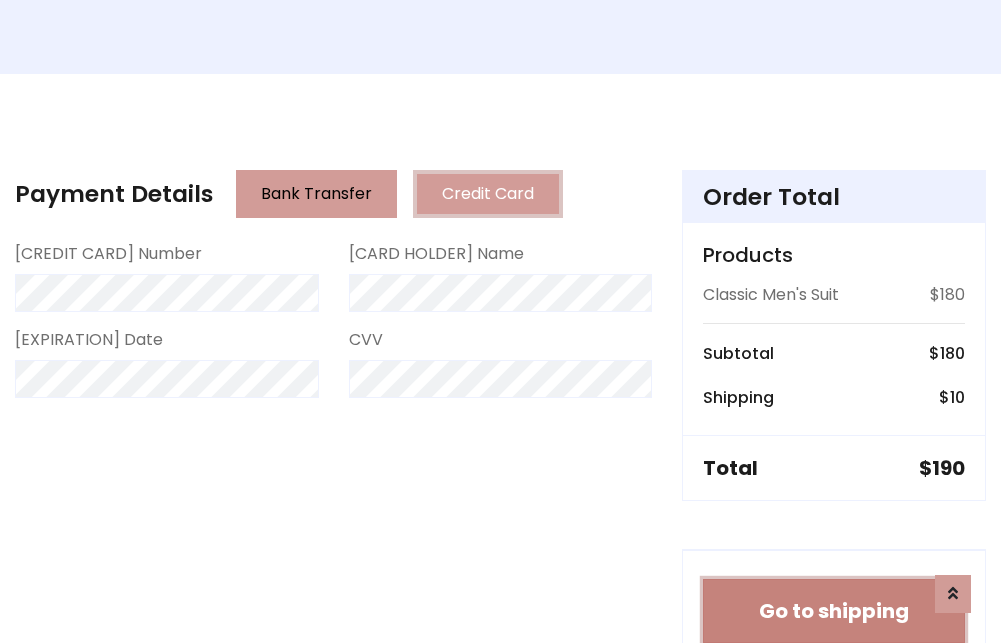 click on "Go to shipping" at bounding box center (834, 611) 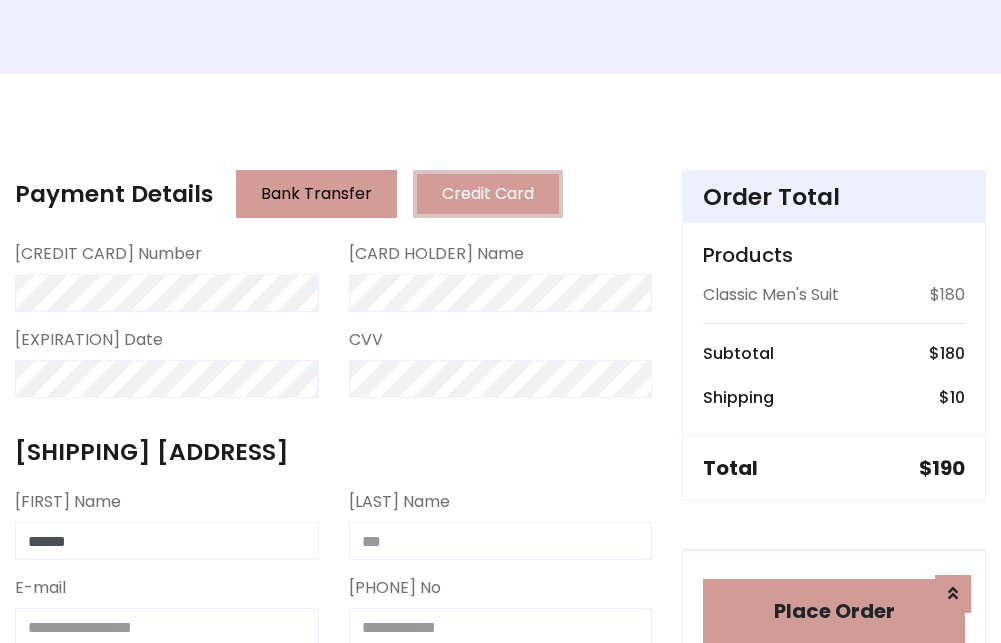 type on "******" 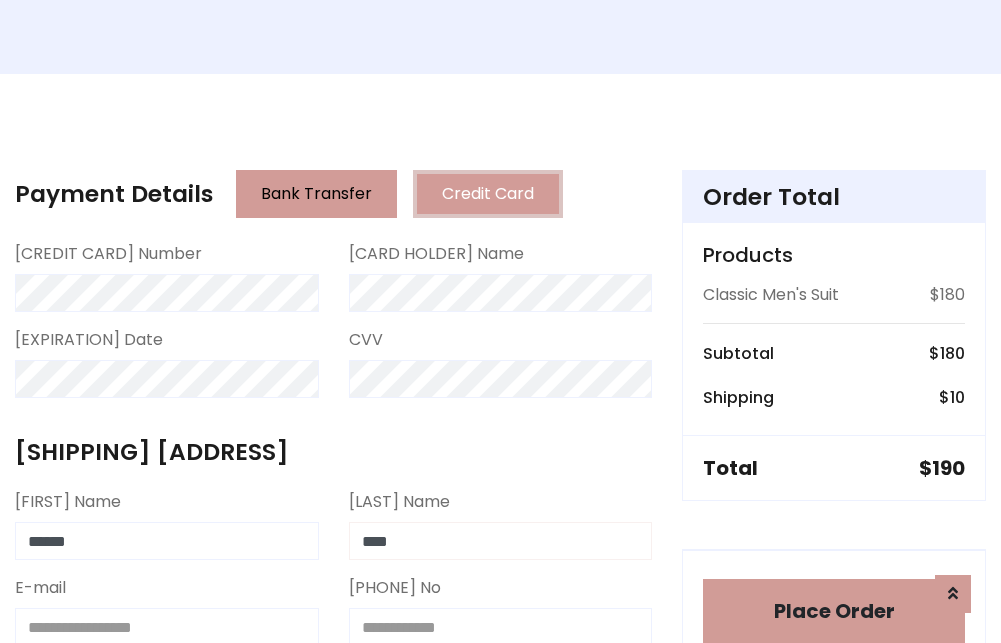 type on "****" 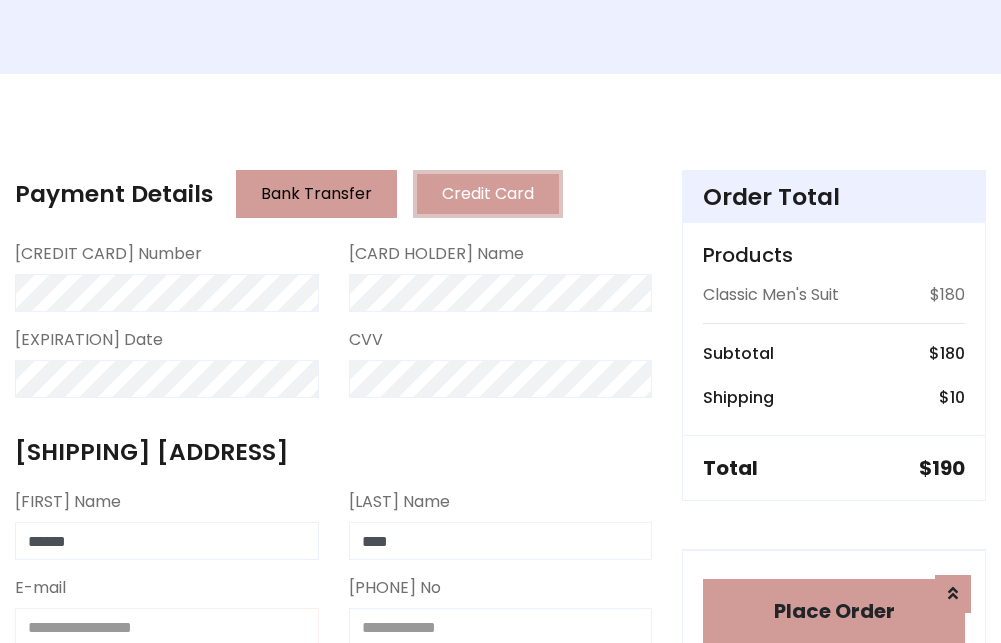 scroll, scrollTop: 411, scrollLeft: 0, axis: vertical 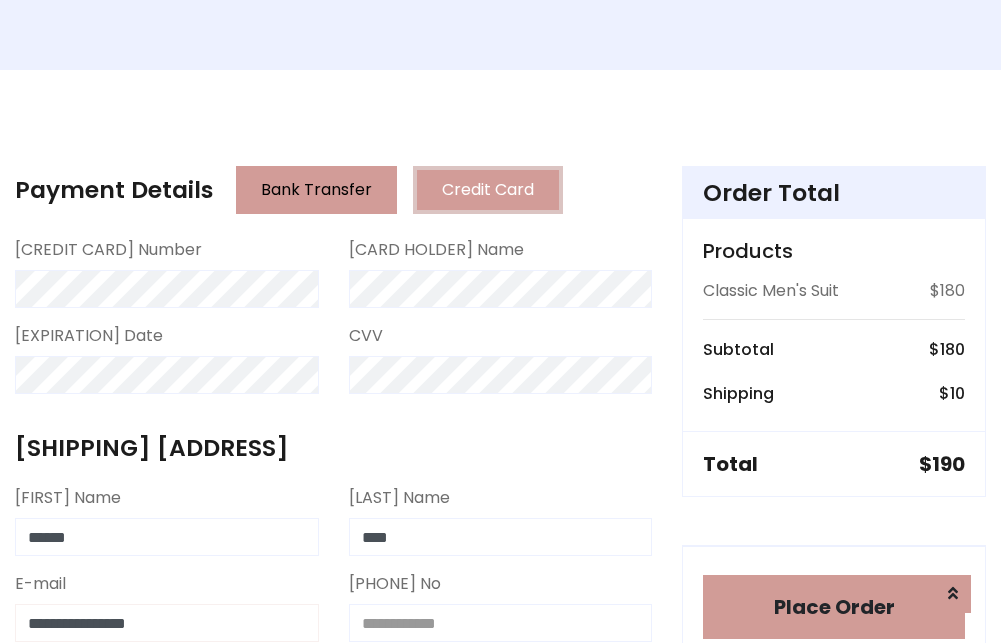 type on "**********" 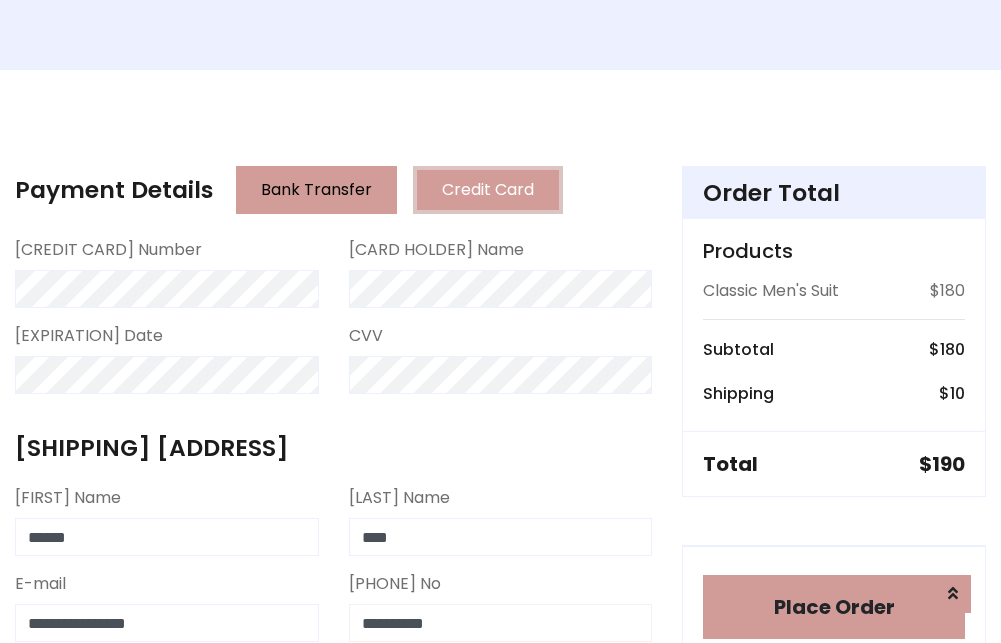 scroll, scrollTop: 573, scrollLeft: 0, axis: vertical 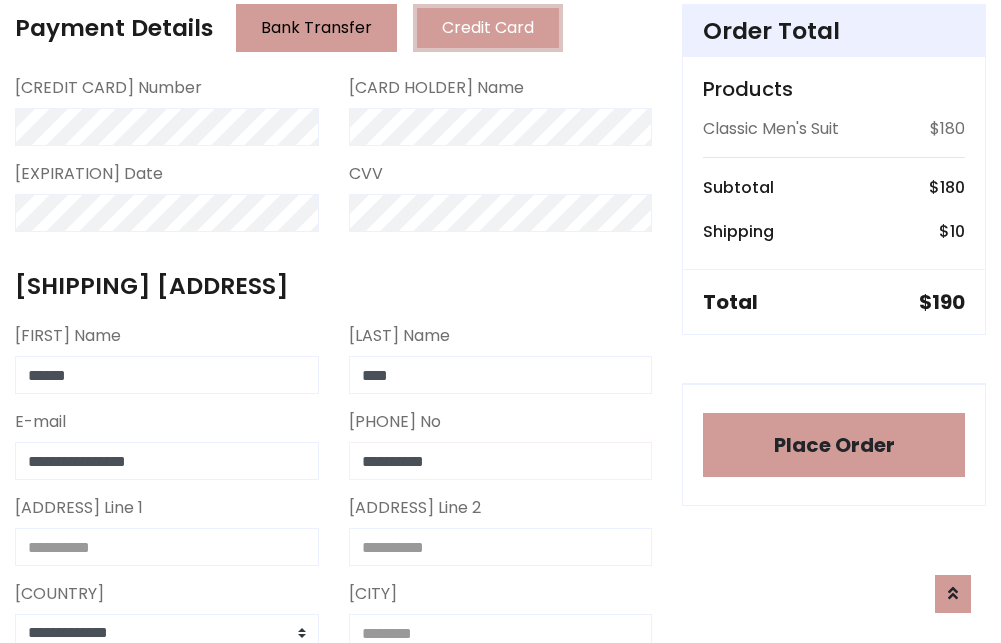 type on "**********" 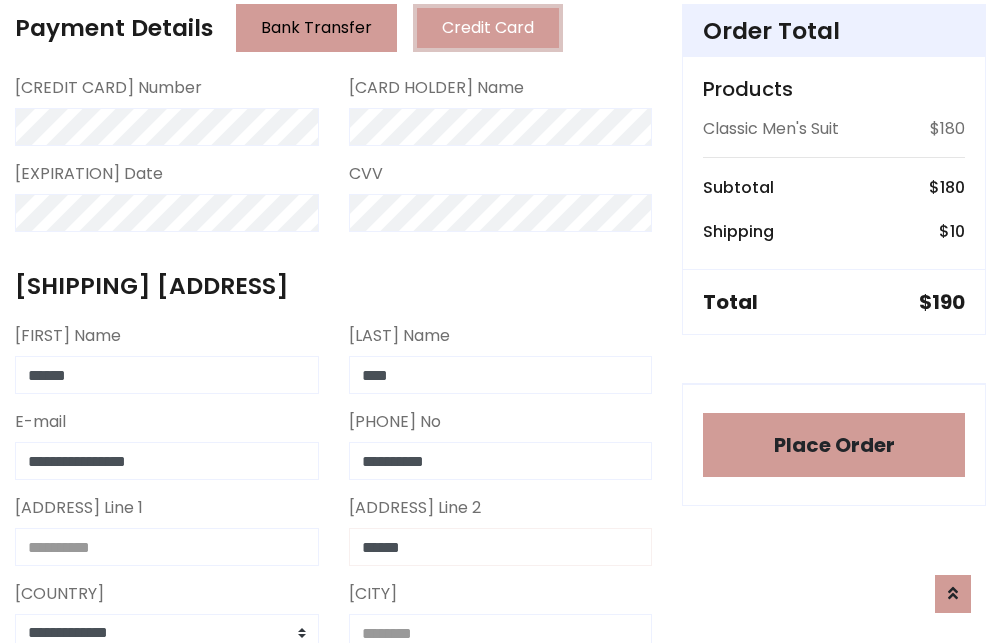 type on "******" 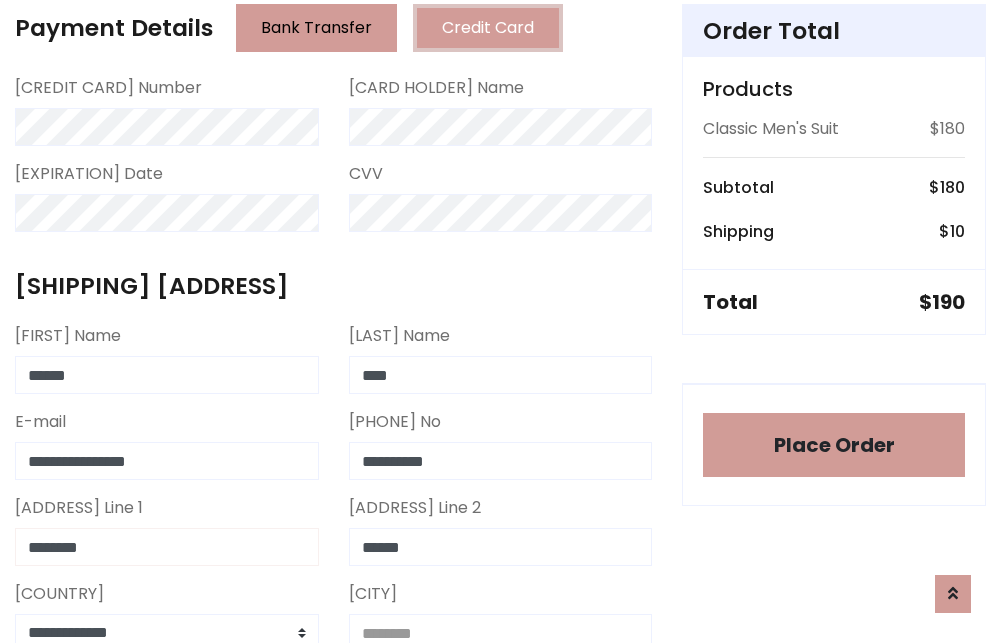 type on "********" 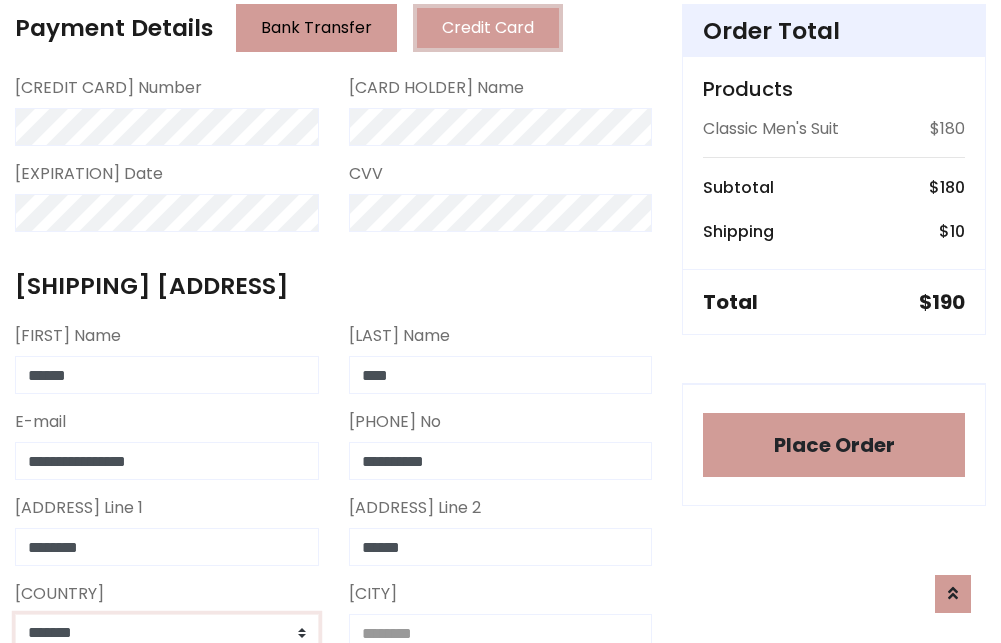 scroll, scrollTop: 583, scrollLeft: 0, axis: vertical 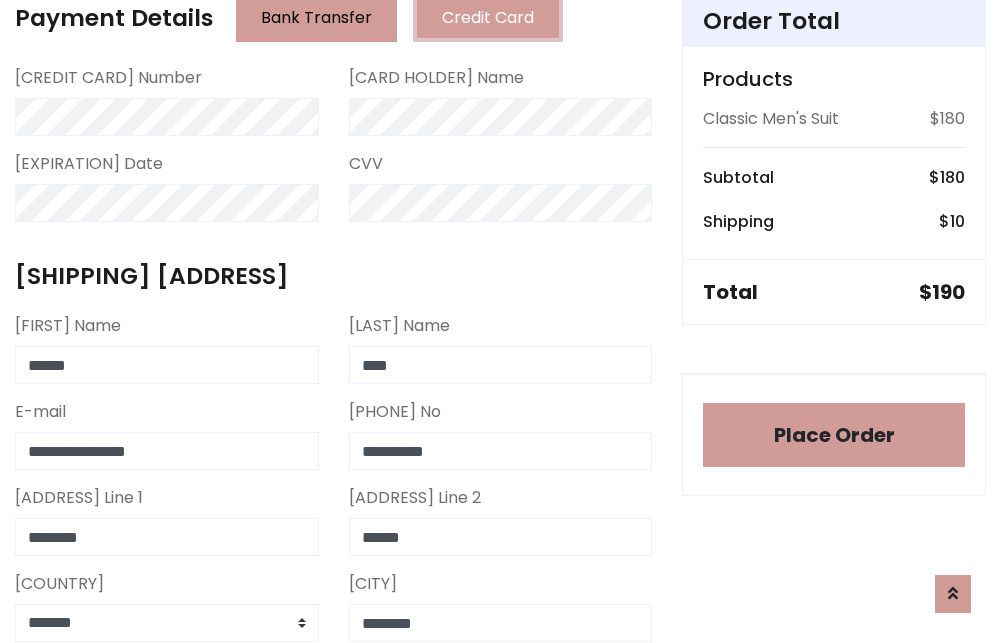 type on "********" 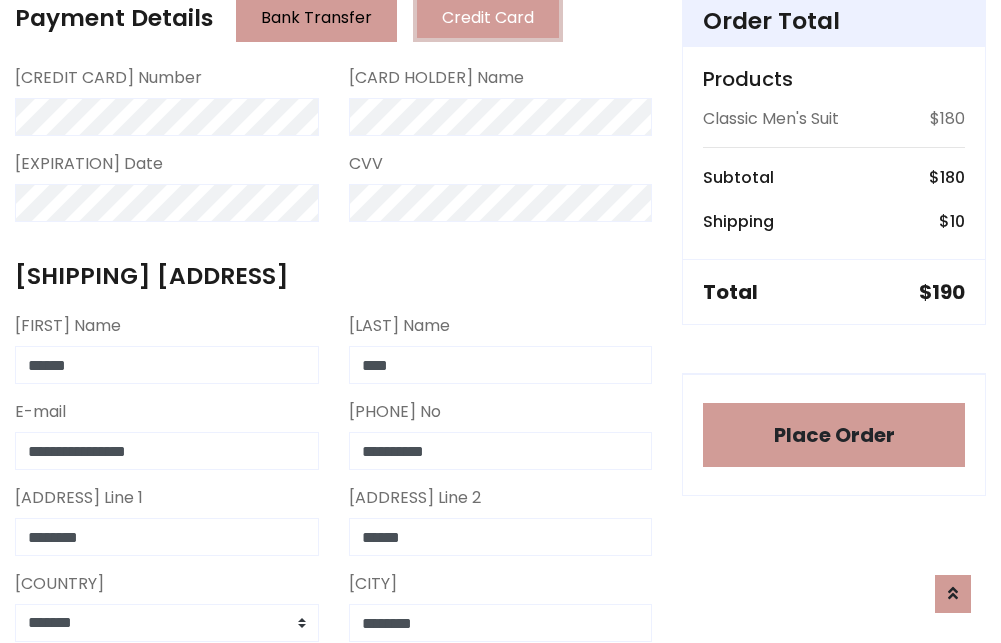 scroll, scrollTop: 971, scrollLeft: 0, axis: vertical 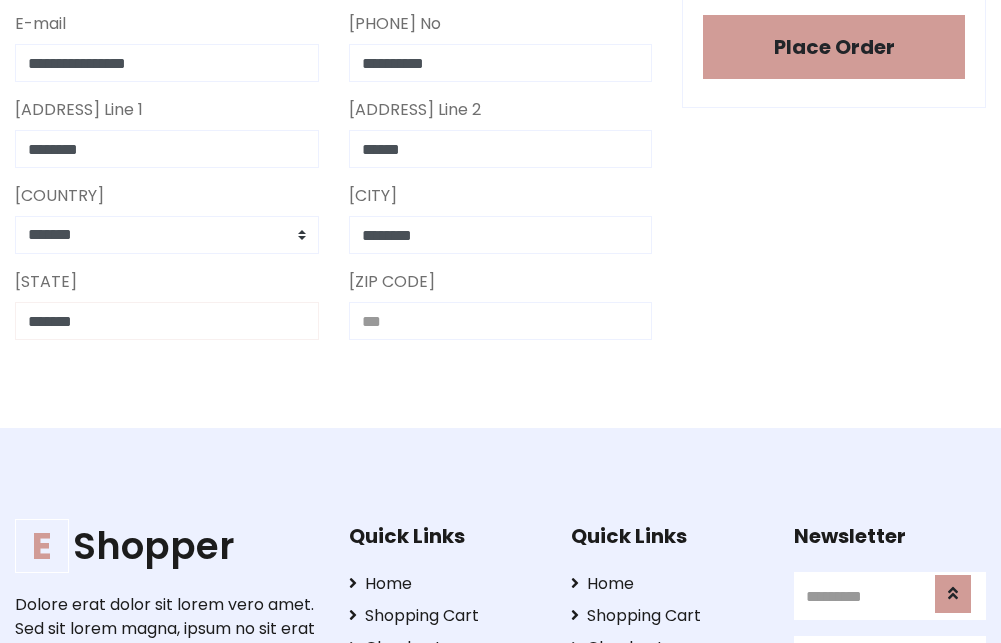 type on "*******" 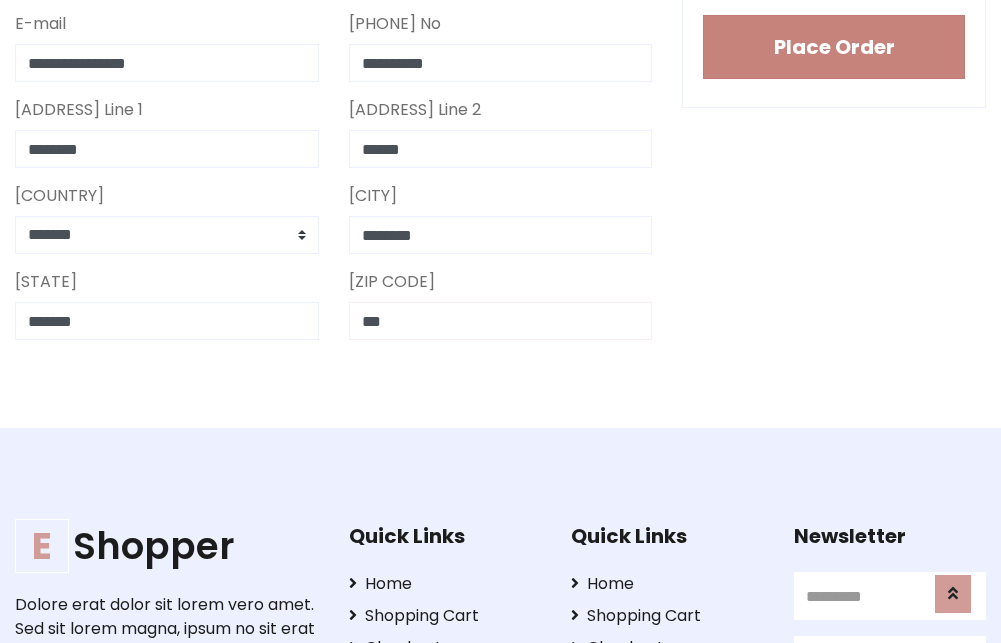 type on "***" 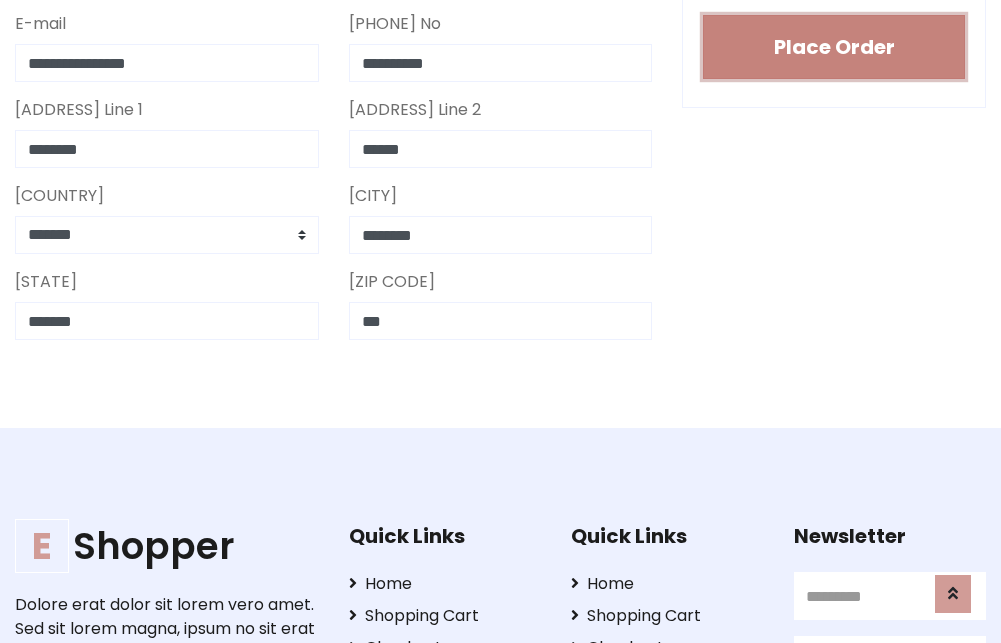 click on "Place Order" at bounding box center (834, 47) 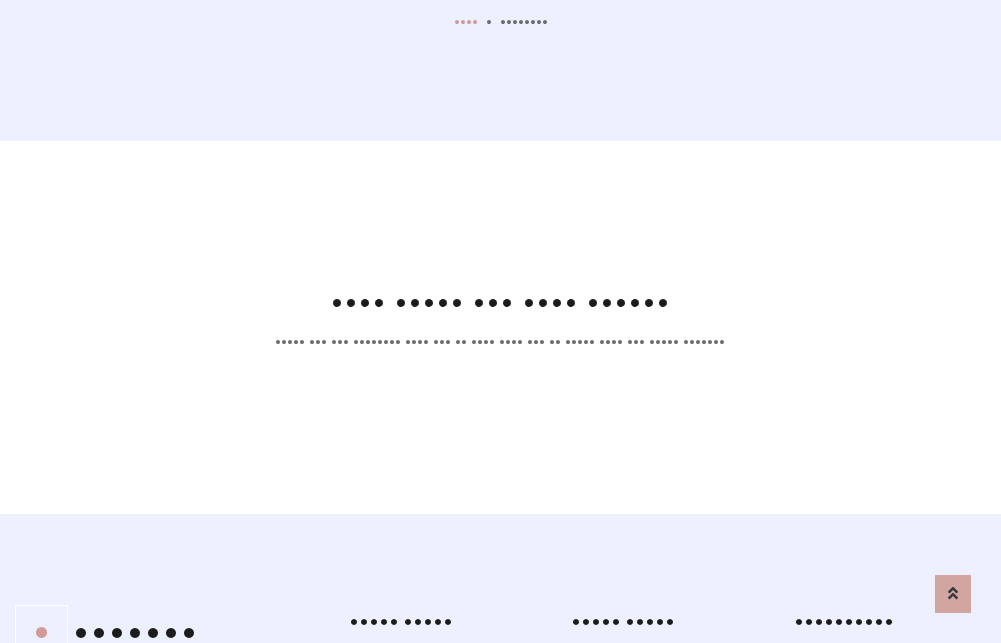 scroll, scrollTop: 0, scrollLeft: 0, axis: both 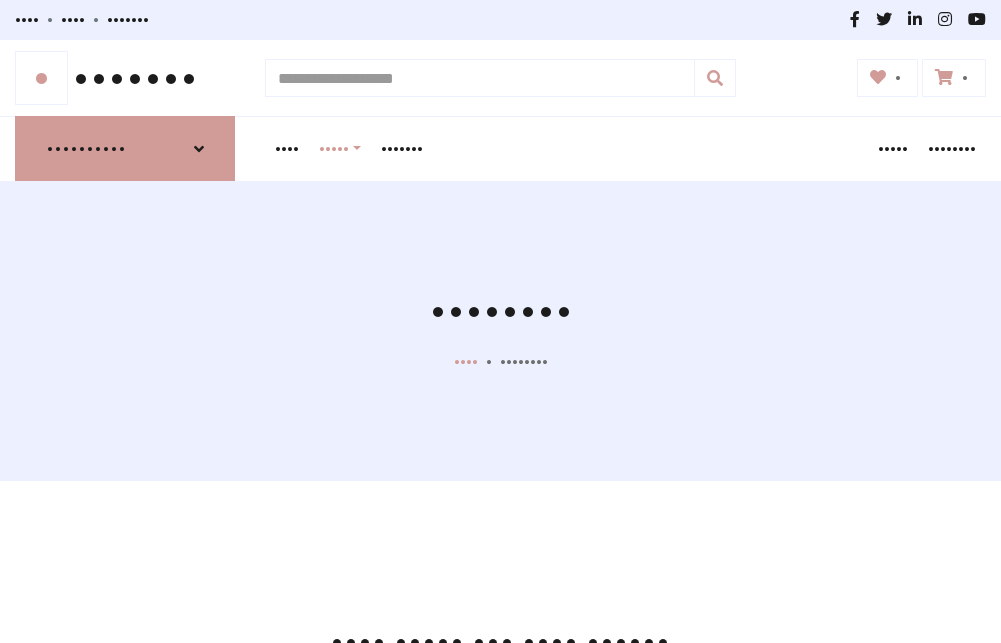 click on "•" at bounding box center (41, 78) 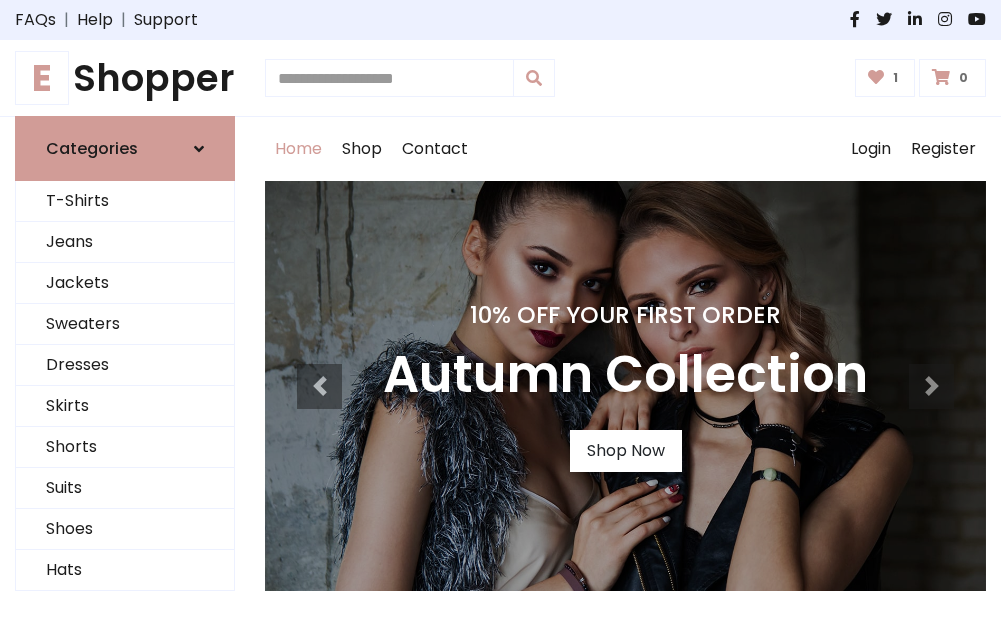 scroll, scrollTop: 0, scrollLeft: 0, axis: both 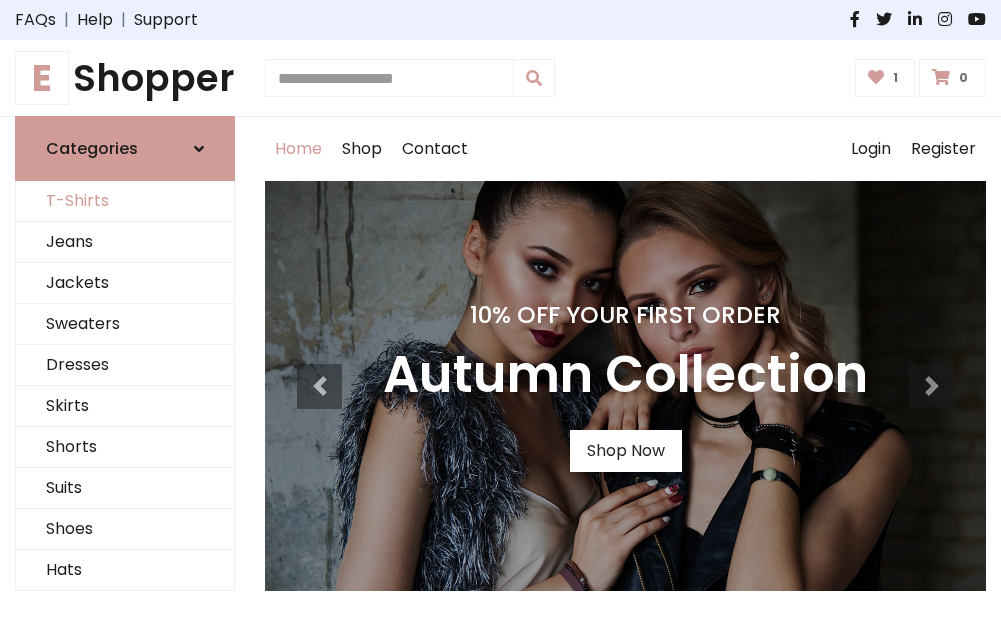click on "T-Shirts" at bounding box center (125, 201) 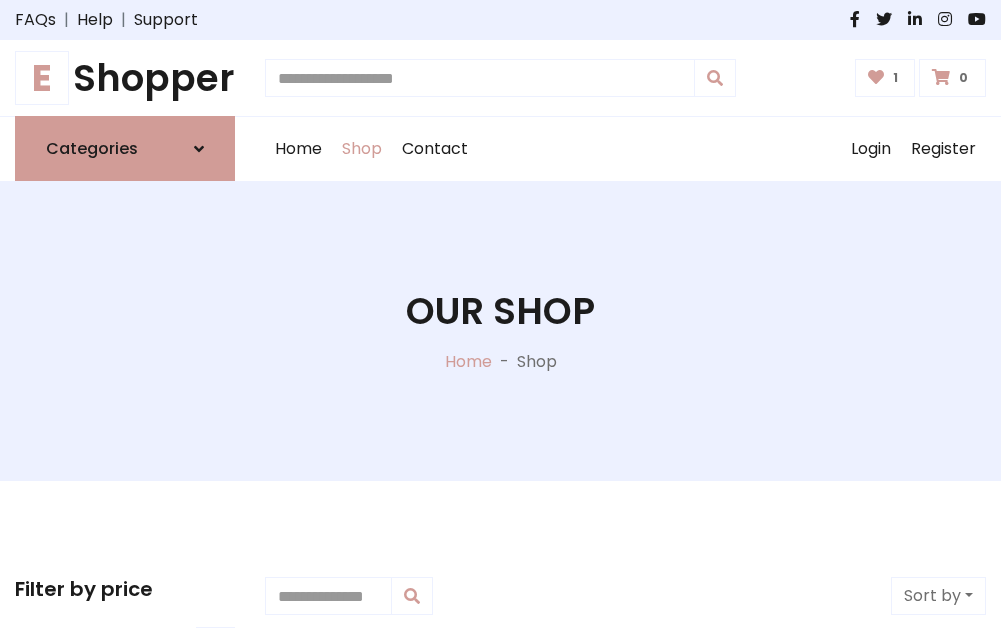 scroll, scrollTop: 0, scrollLeft: 0, axis: both 